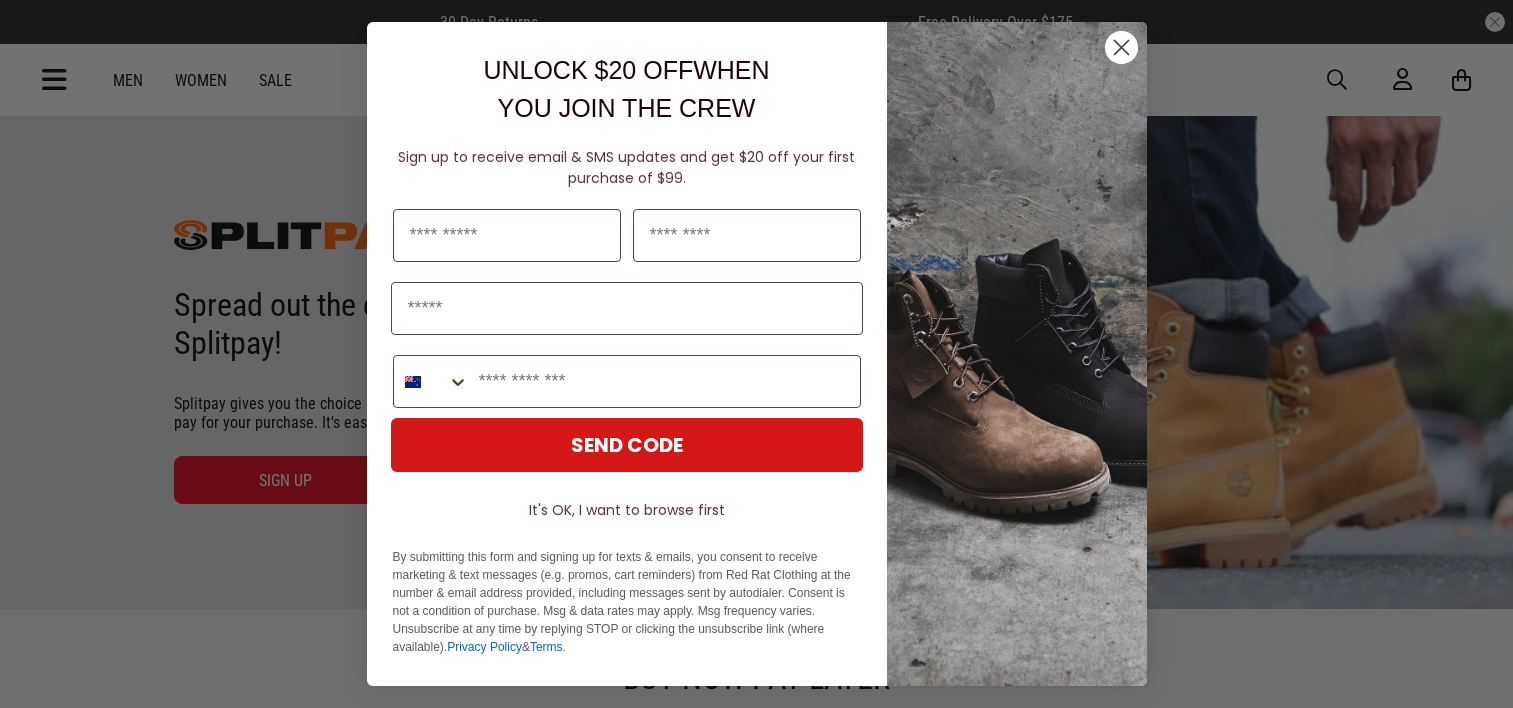 scroll, scrollTop: 0, scrollLeft: 0, axis: both 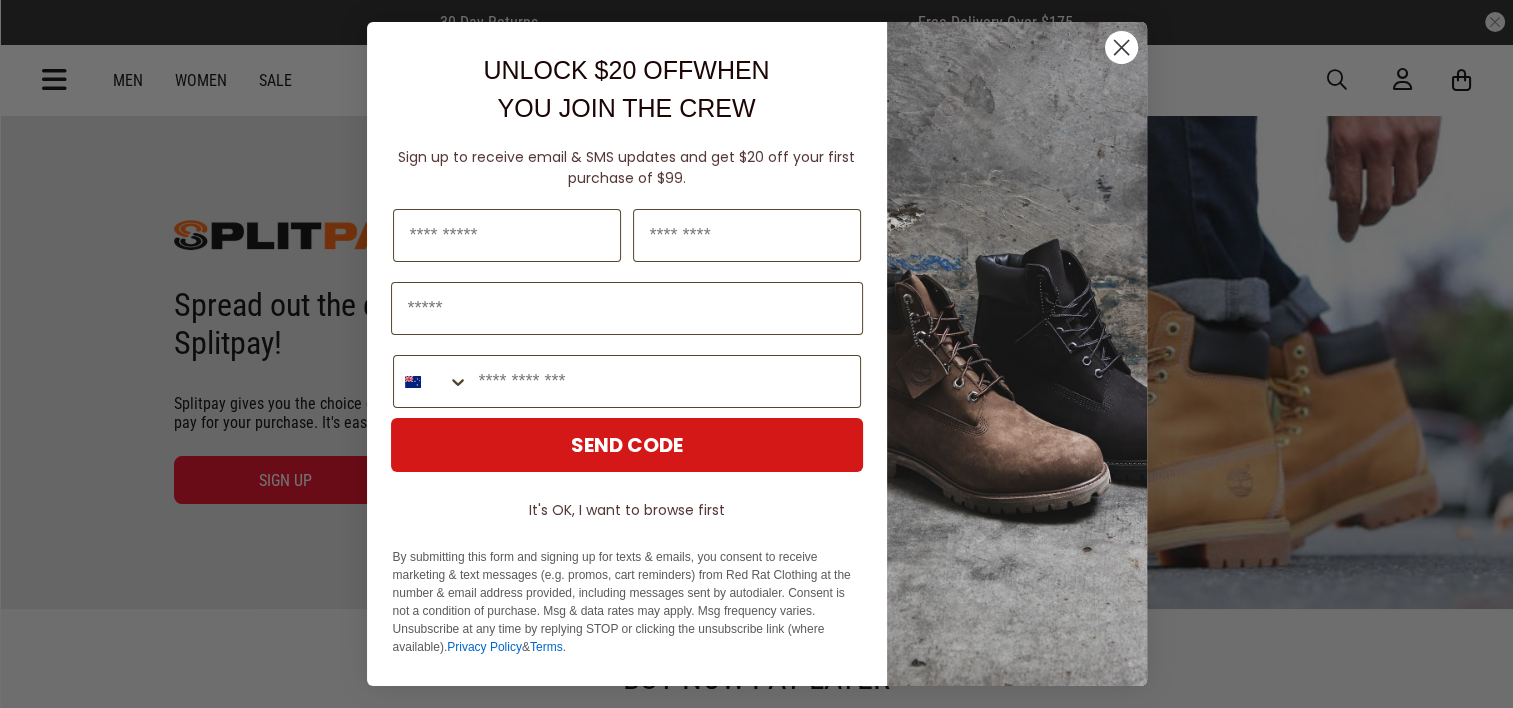 click 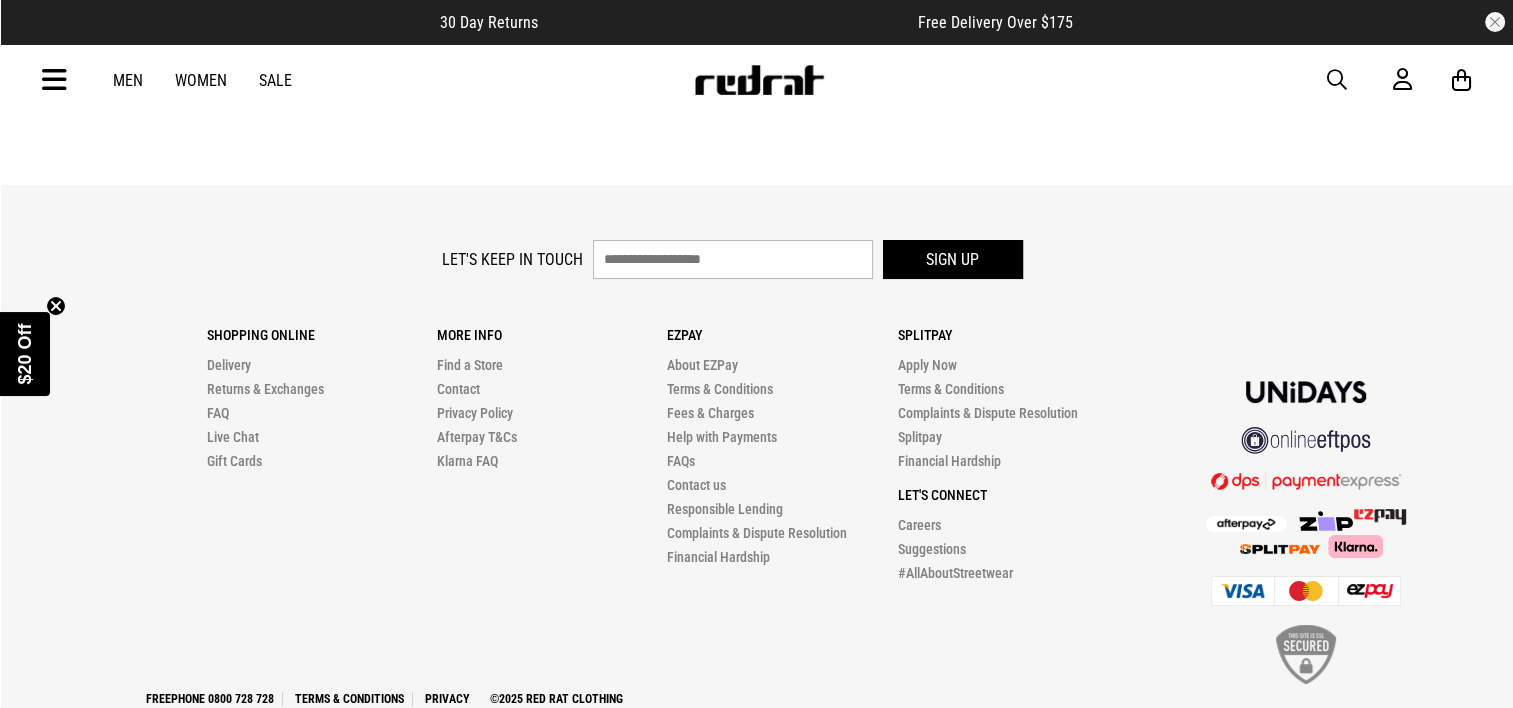 scroll, scrollTop: 2745, scrollLeft: 0, axis: vertical 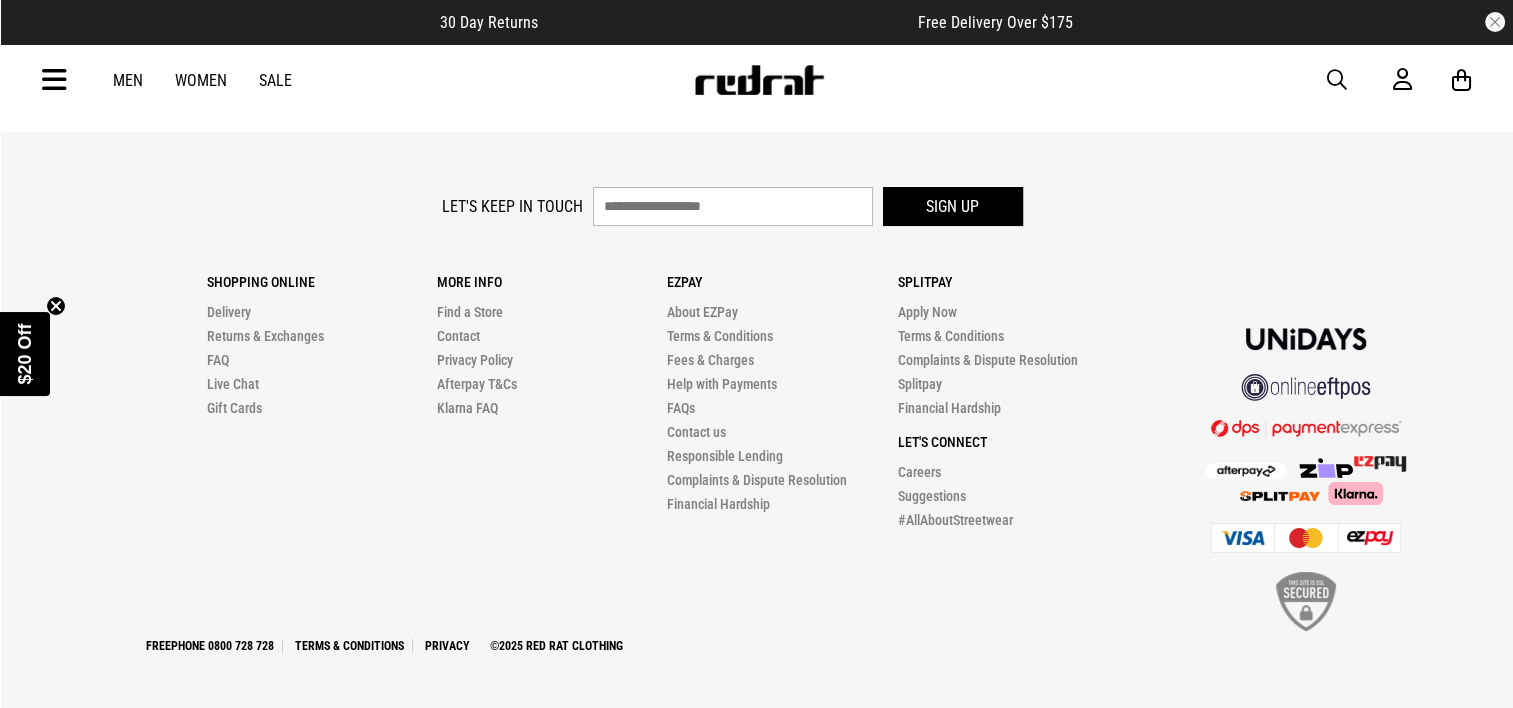 click at bounding box center (1306, 428) 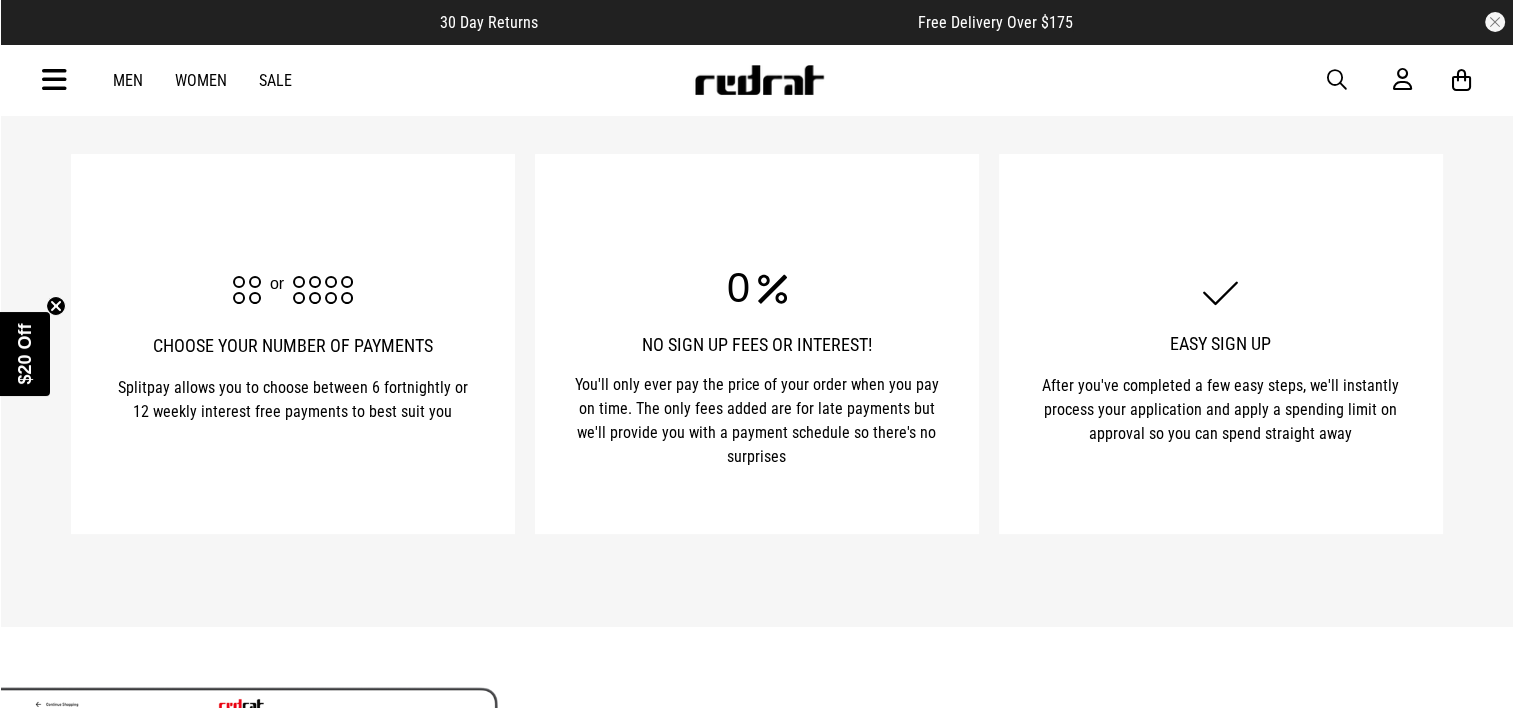 scroll, scrollTop: 179, scrollLeft: 0, axis: vertical 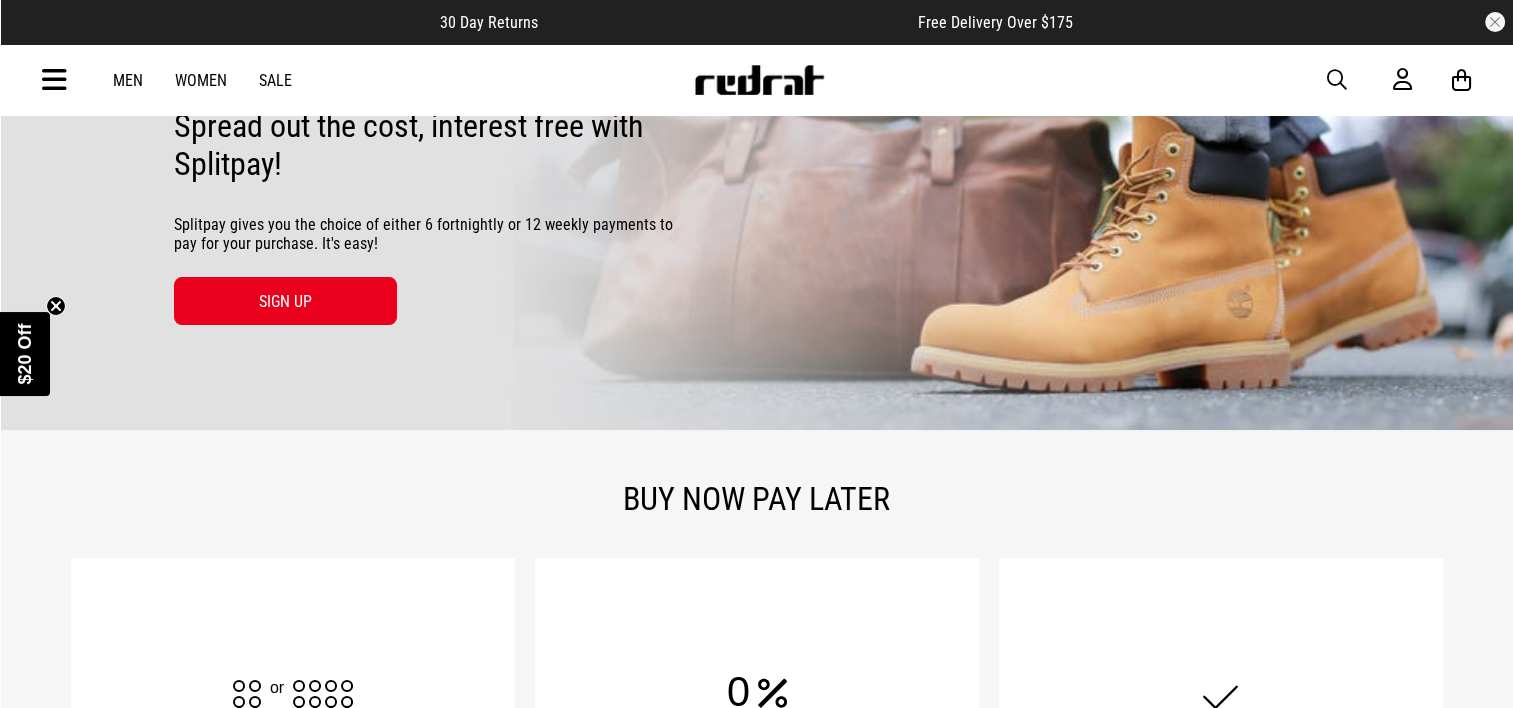 click on "Women" at bounding box center (201, 80) 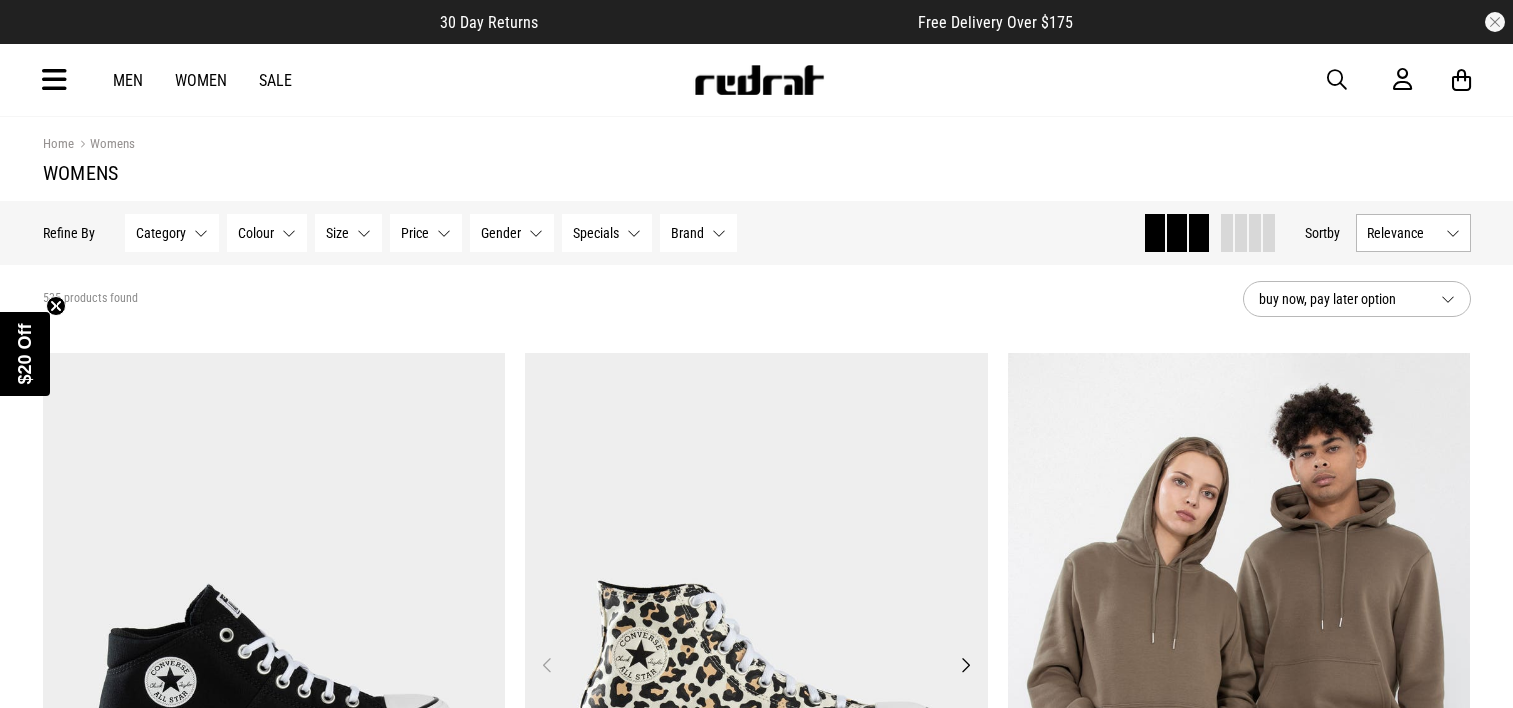scroll, scrollTop: 466, scrollLeft: 0, axis: vertical 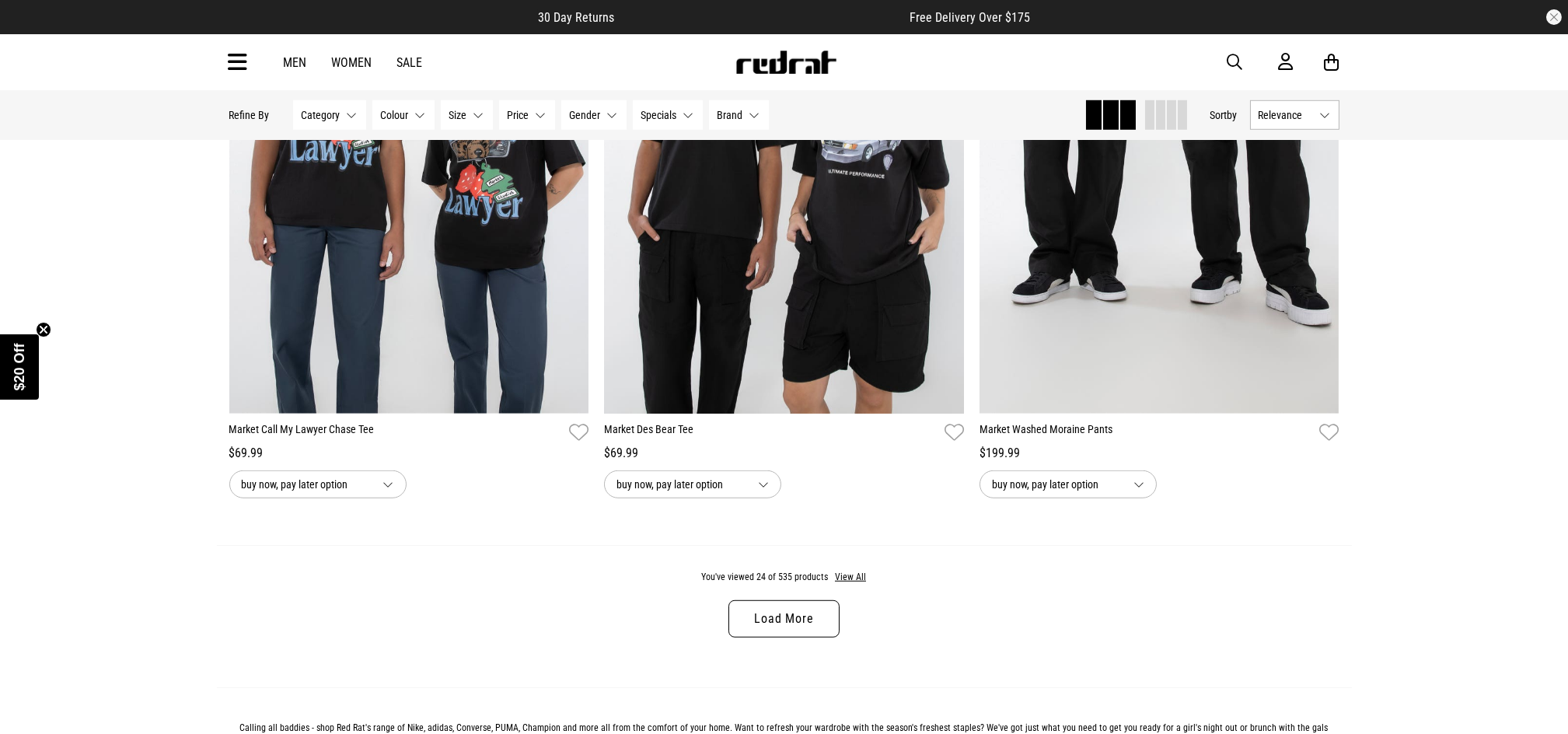 click on "Brand" at bounding box center [730, 115] 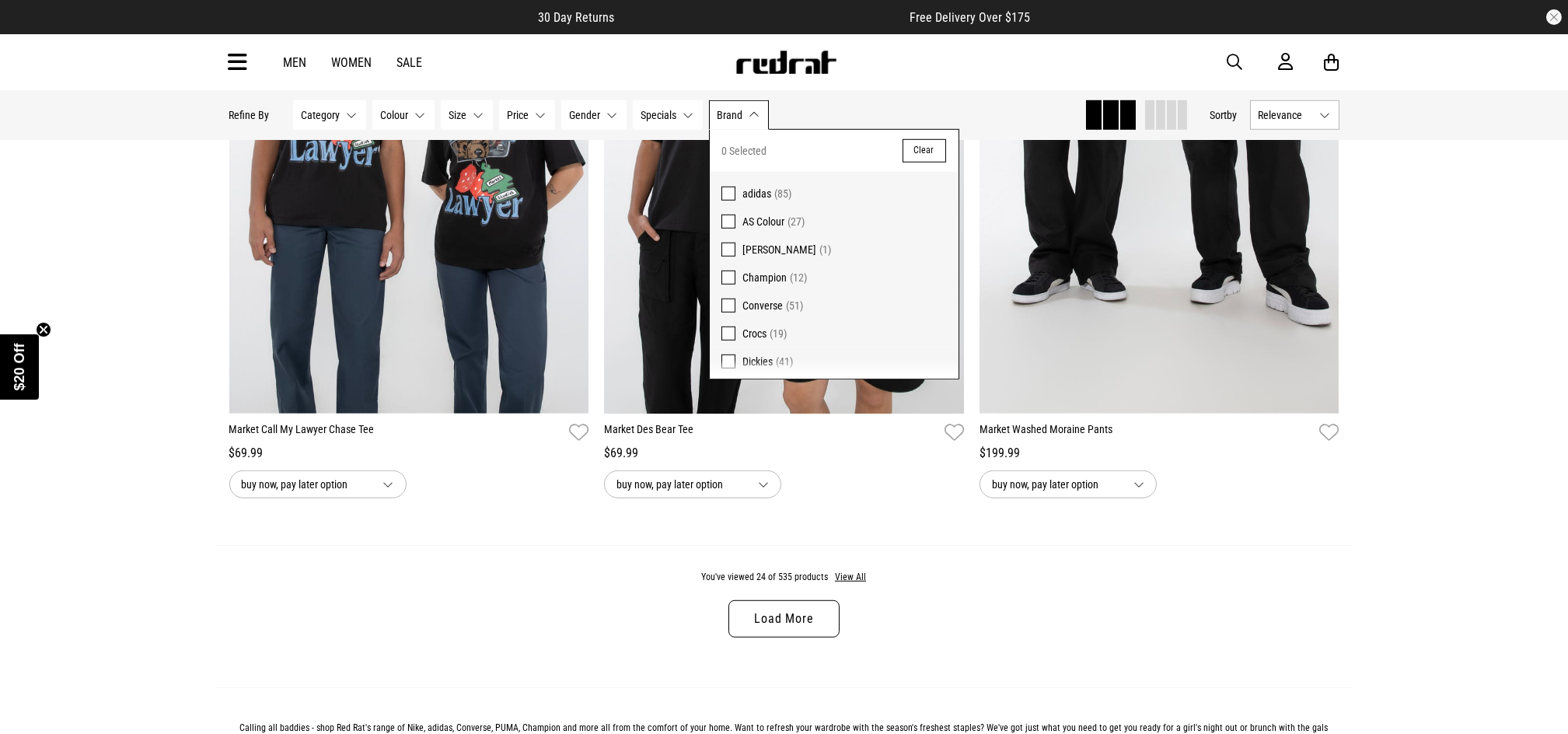 click on "adidas (85)" at bounding box center (834, 190) 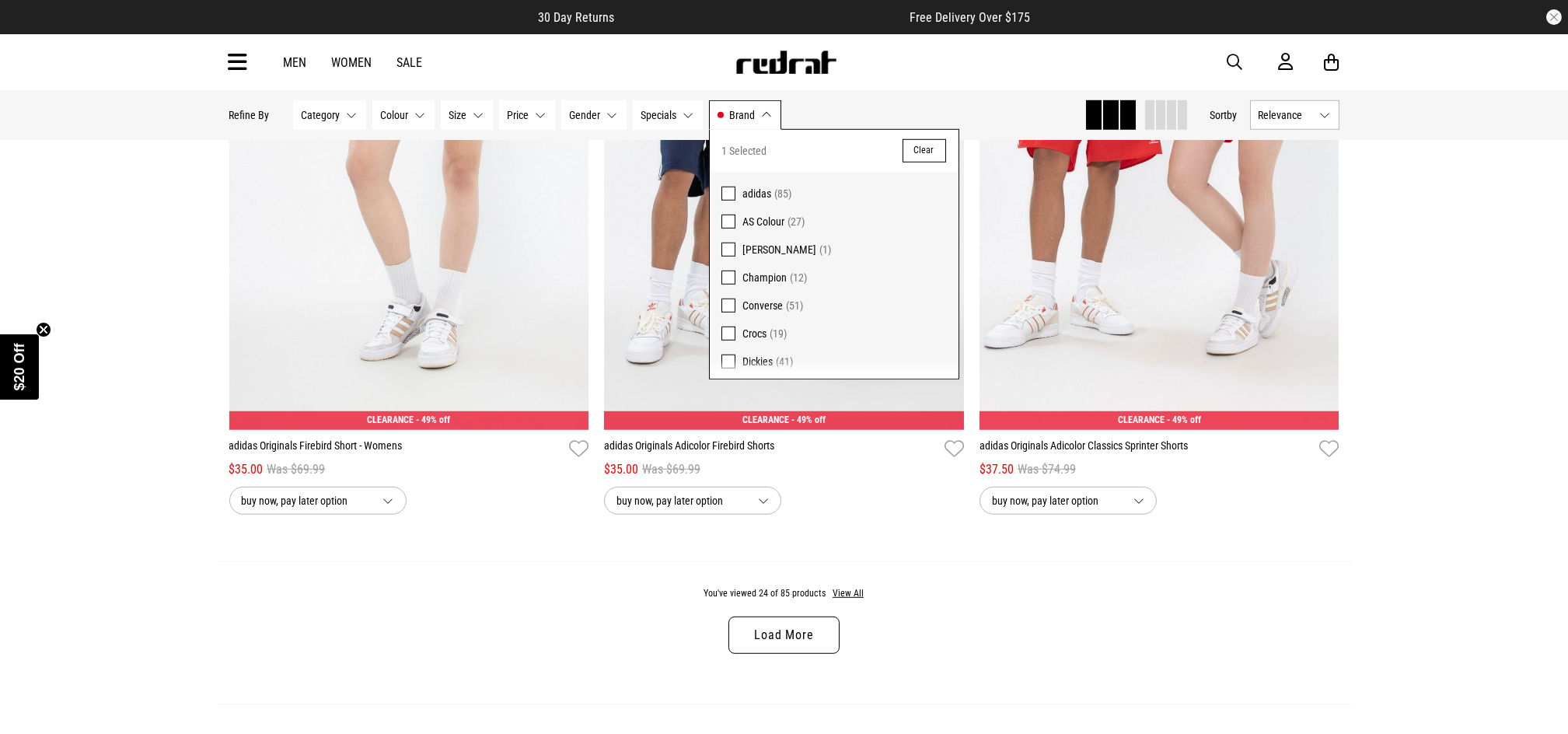 scroll, scrollTop: 4722, scrollLeft: 0, axis: vertical 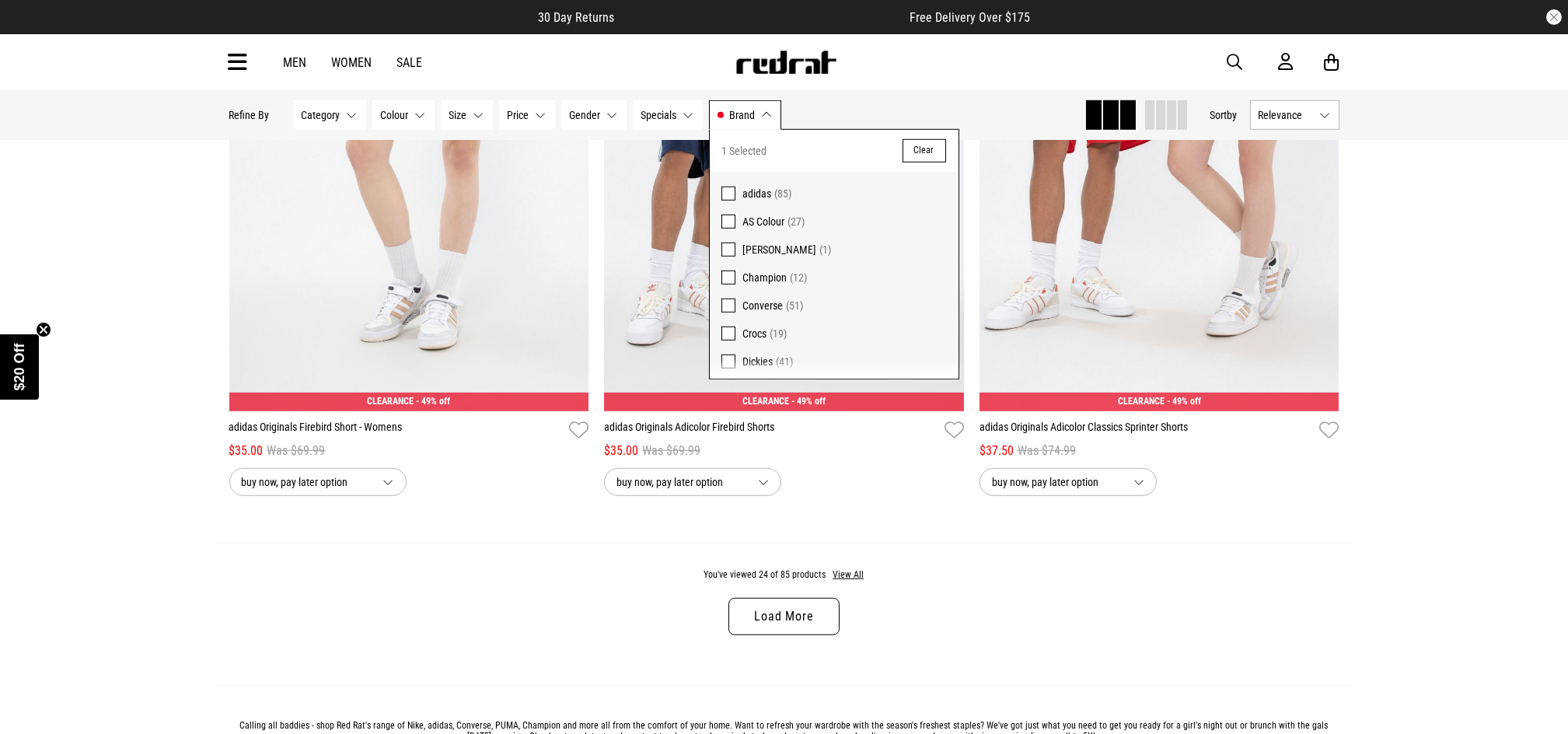 click at bounding box center (728, 278) 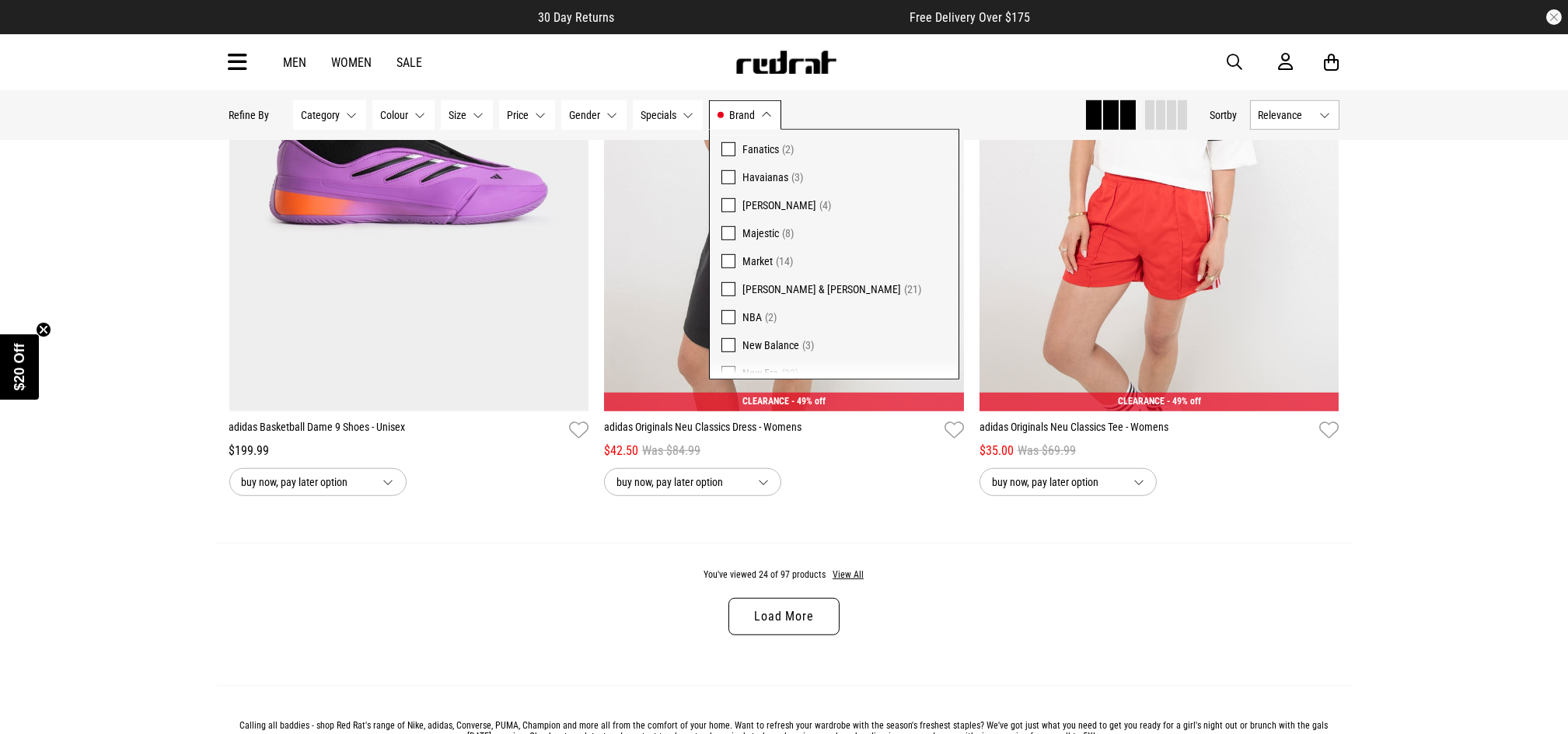 scroll, scrollTop: 242, scrollLeft: 0, axis: vertical 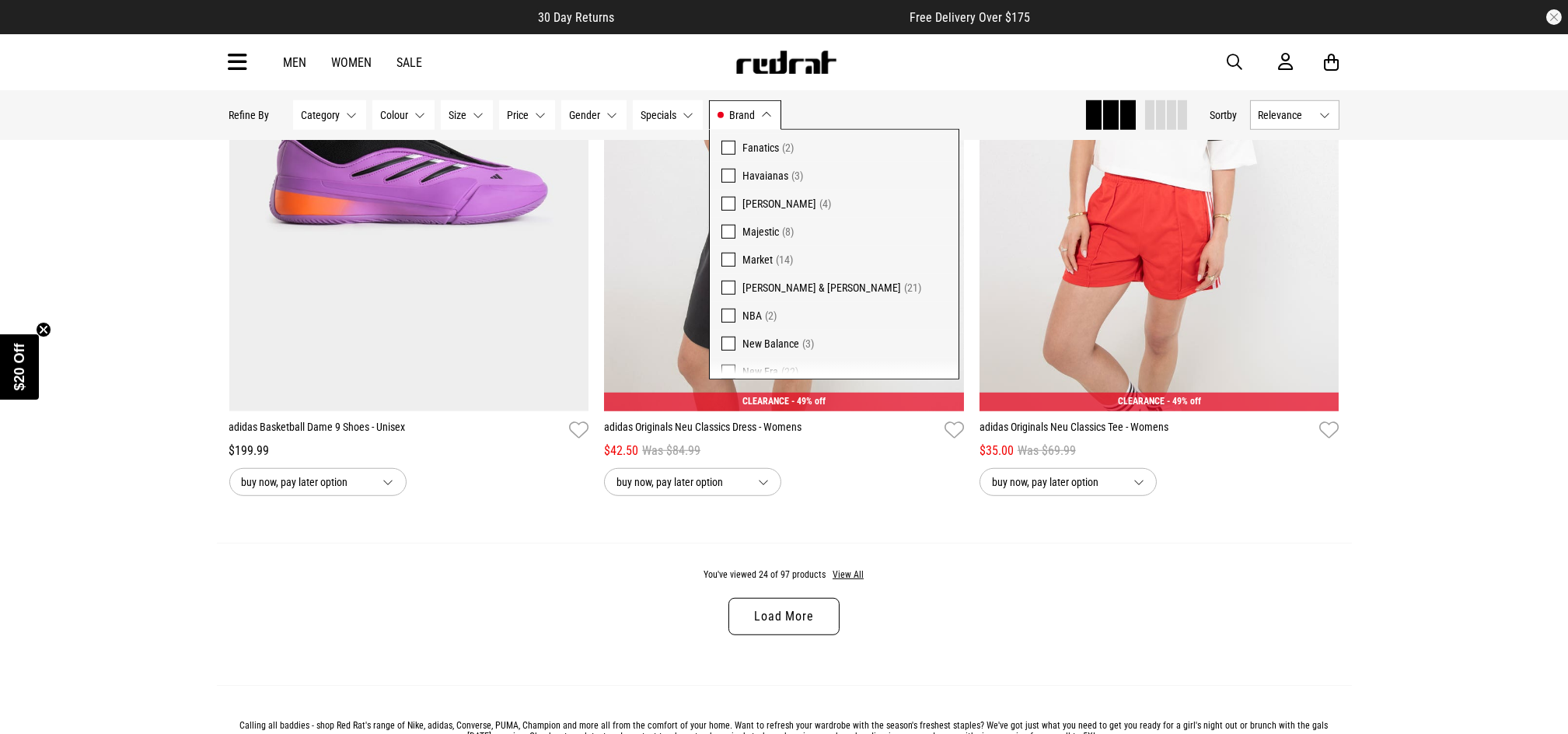 click at bounding box center (728, 288) 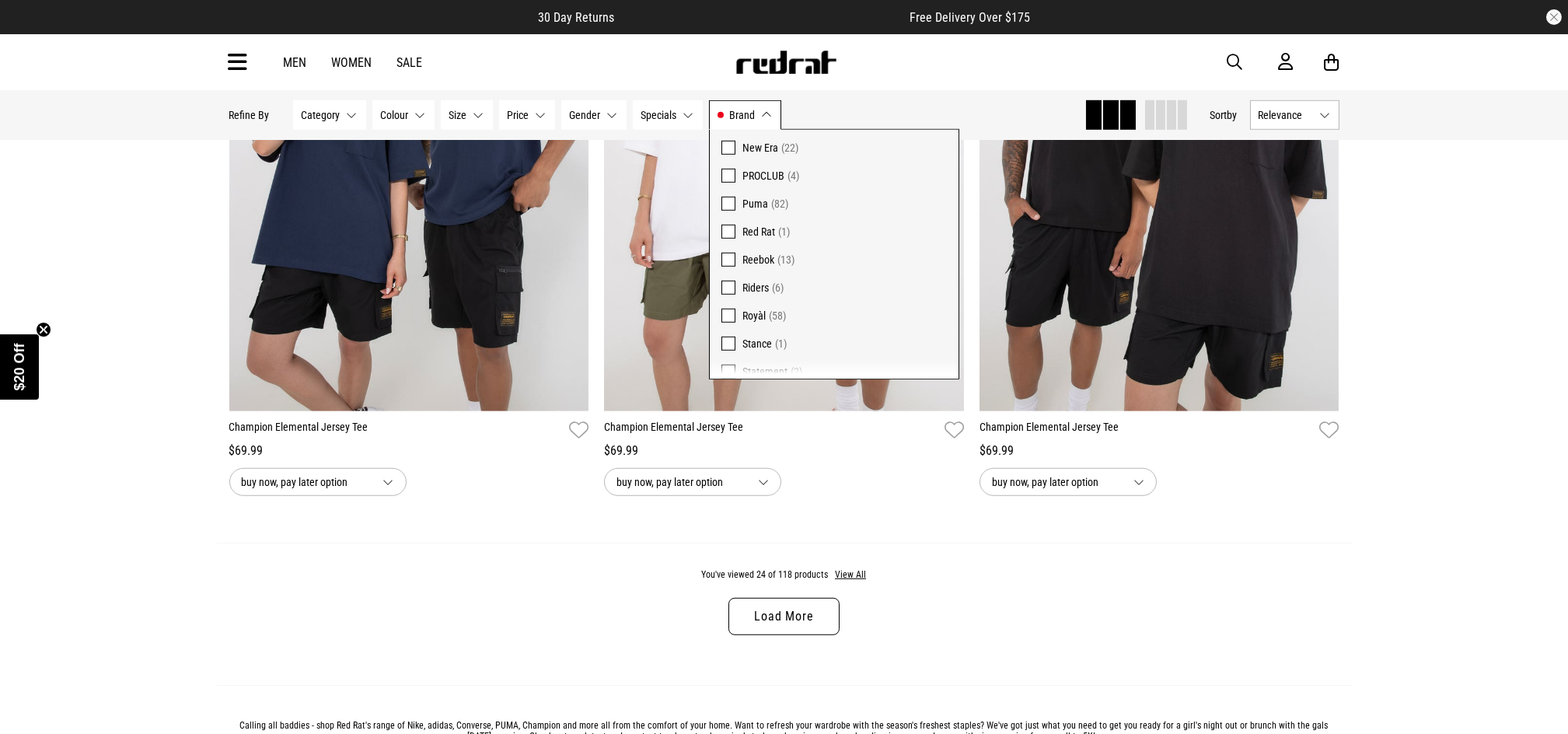 scroll, scrollTop: 350, scrollLeft: 0, axis: vertical 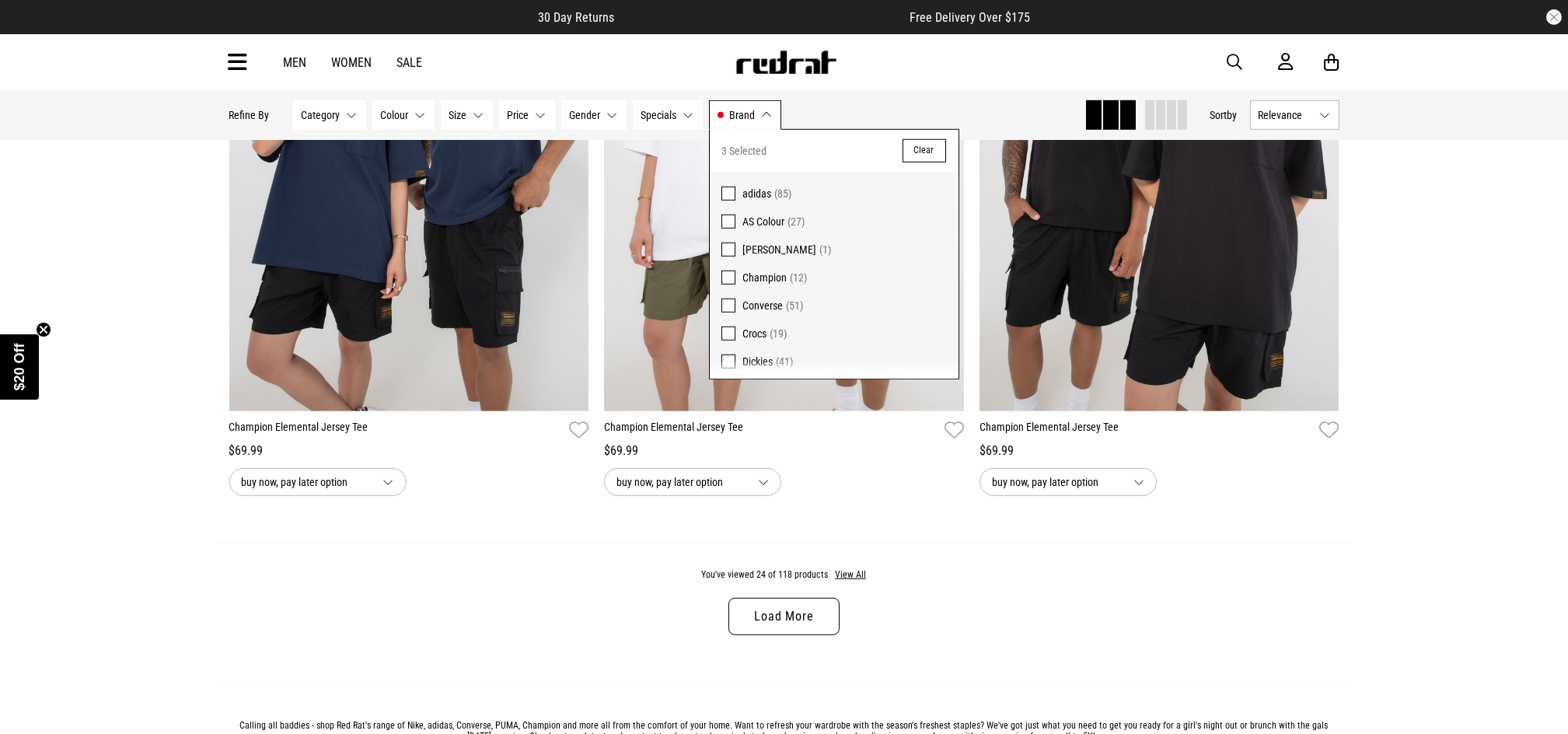 click on "3 Selected  Clear" at bounding box center [834, 151] 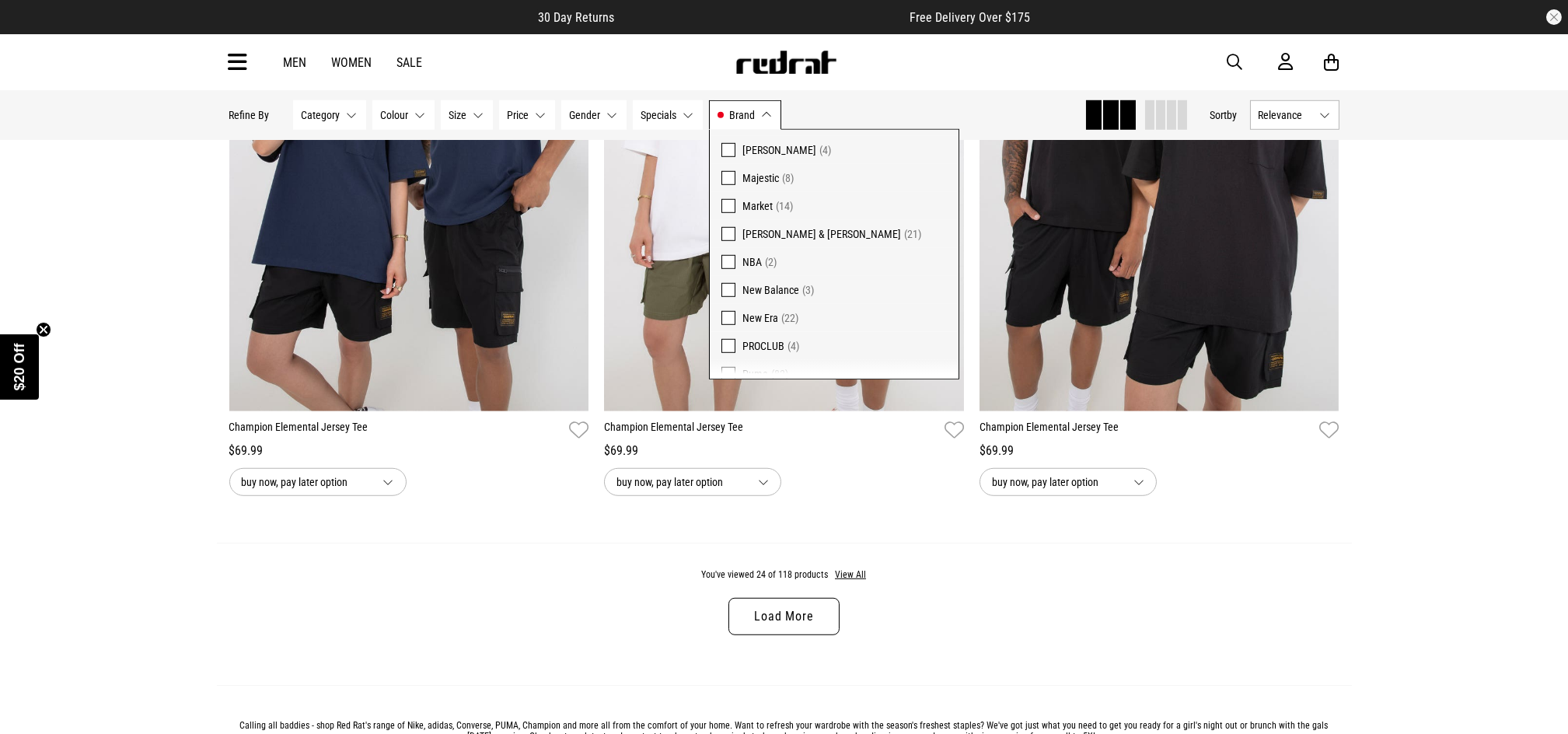 scroll, scrollTop: 299, scrollLeft: 0, axis: vertical 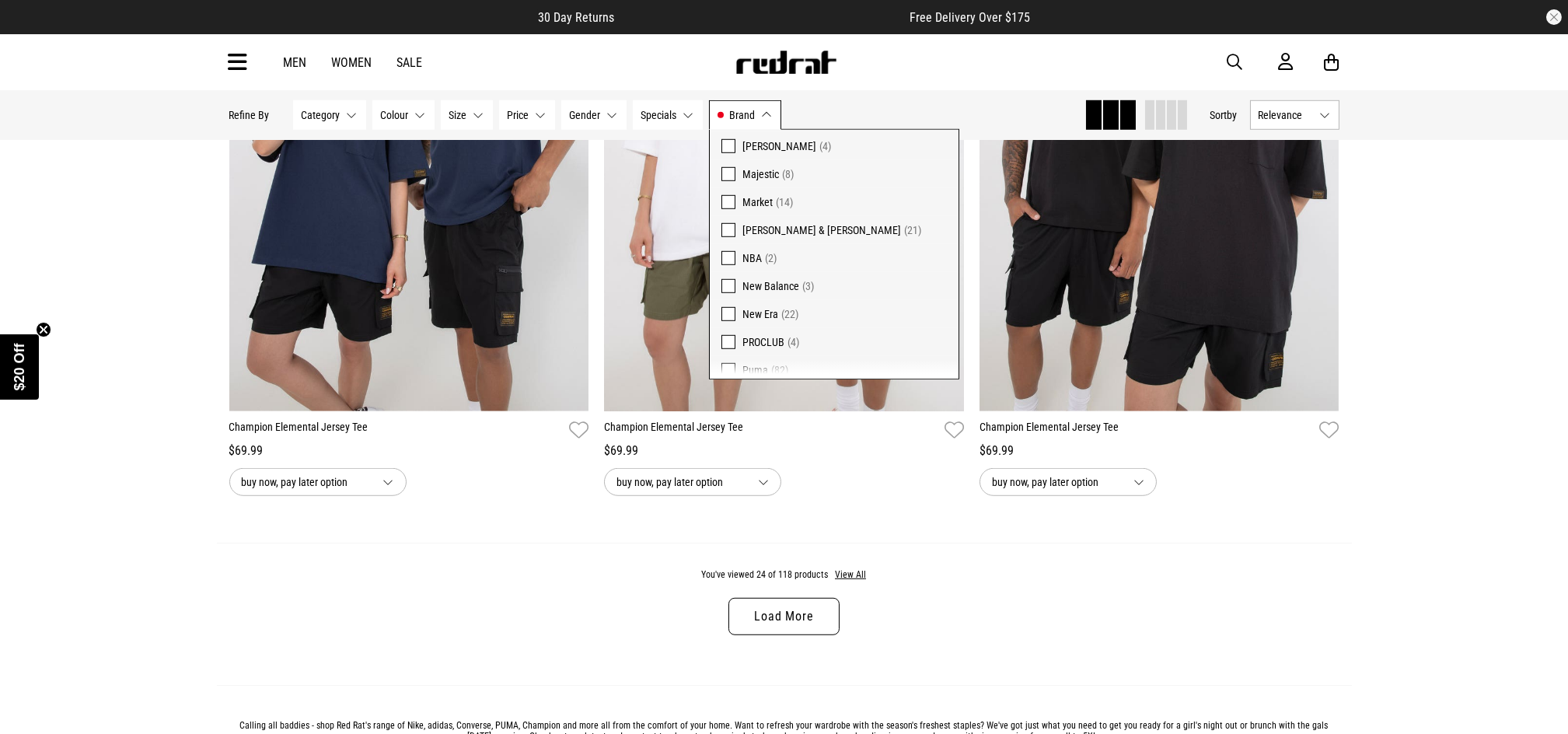 click on "Brand  adidas, Champion, Mitchell & Ness" at bounding box center (745, 115) 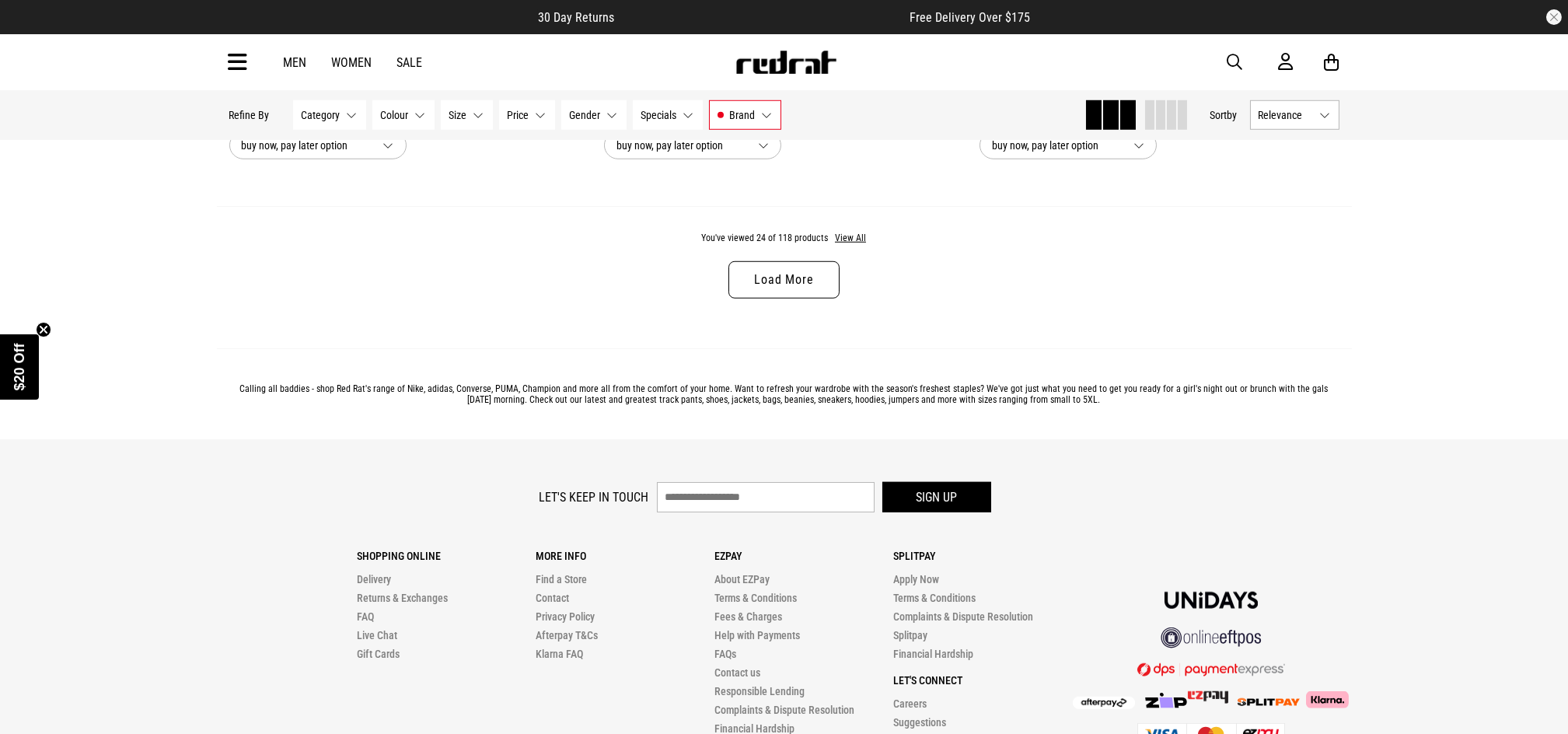 scroll, scrollTop: 5080, scrollLeft: 0, axis: vertical 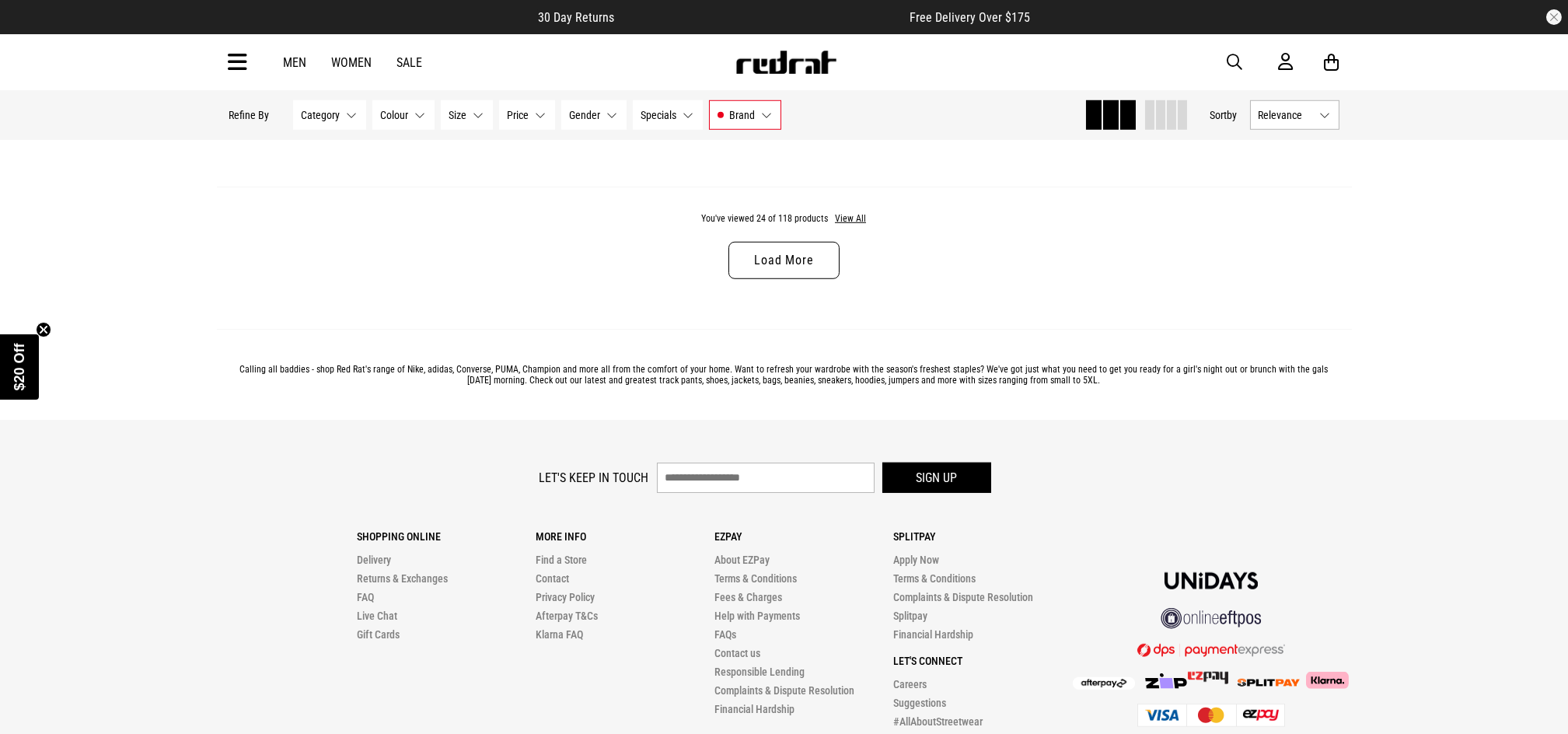 click on "Load More" at bounding box center [784, 260] 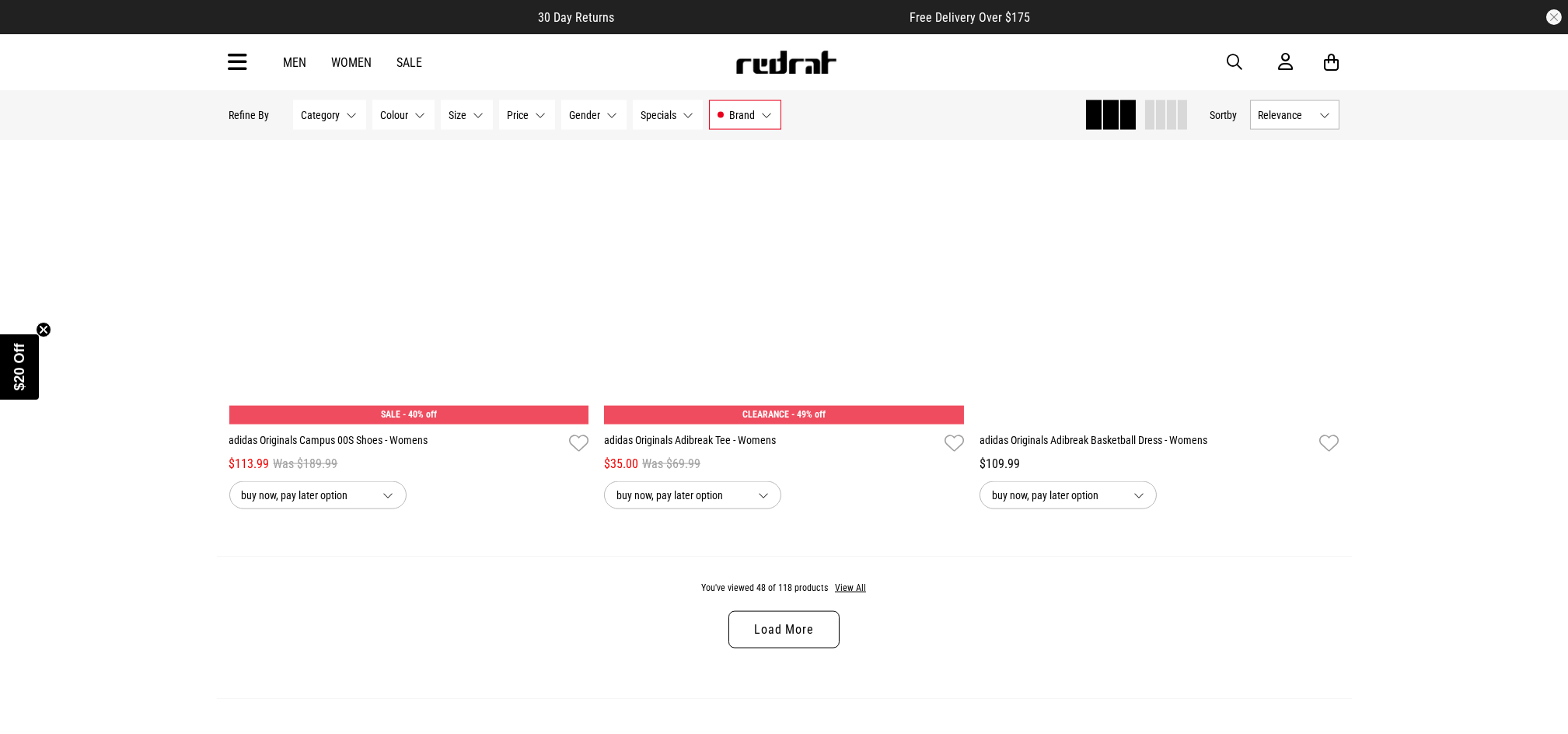 scroll, scrollTop: 9676, scrollLeft: 0, axis: vertical 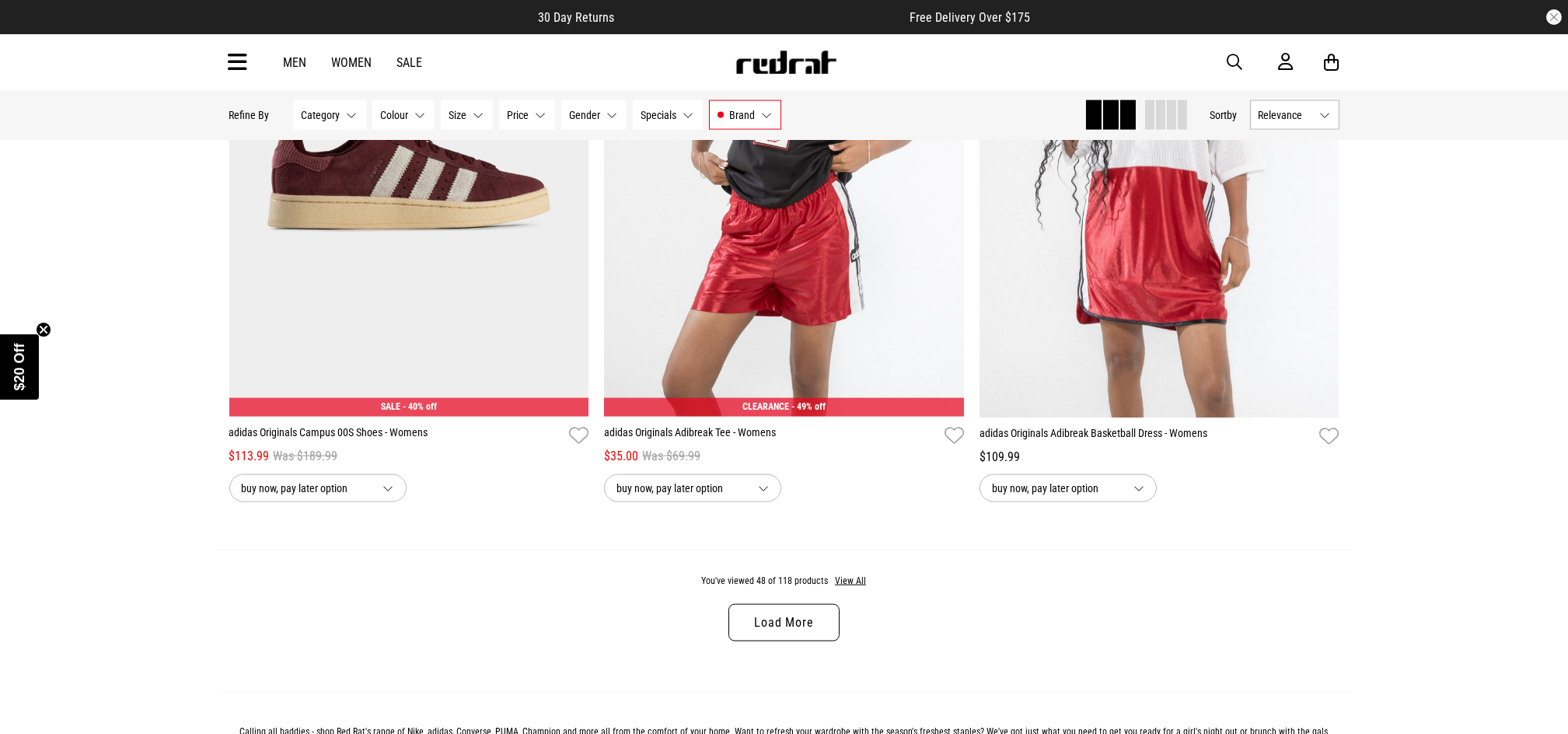 click on "Load More" at bounding box center [784, 623] 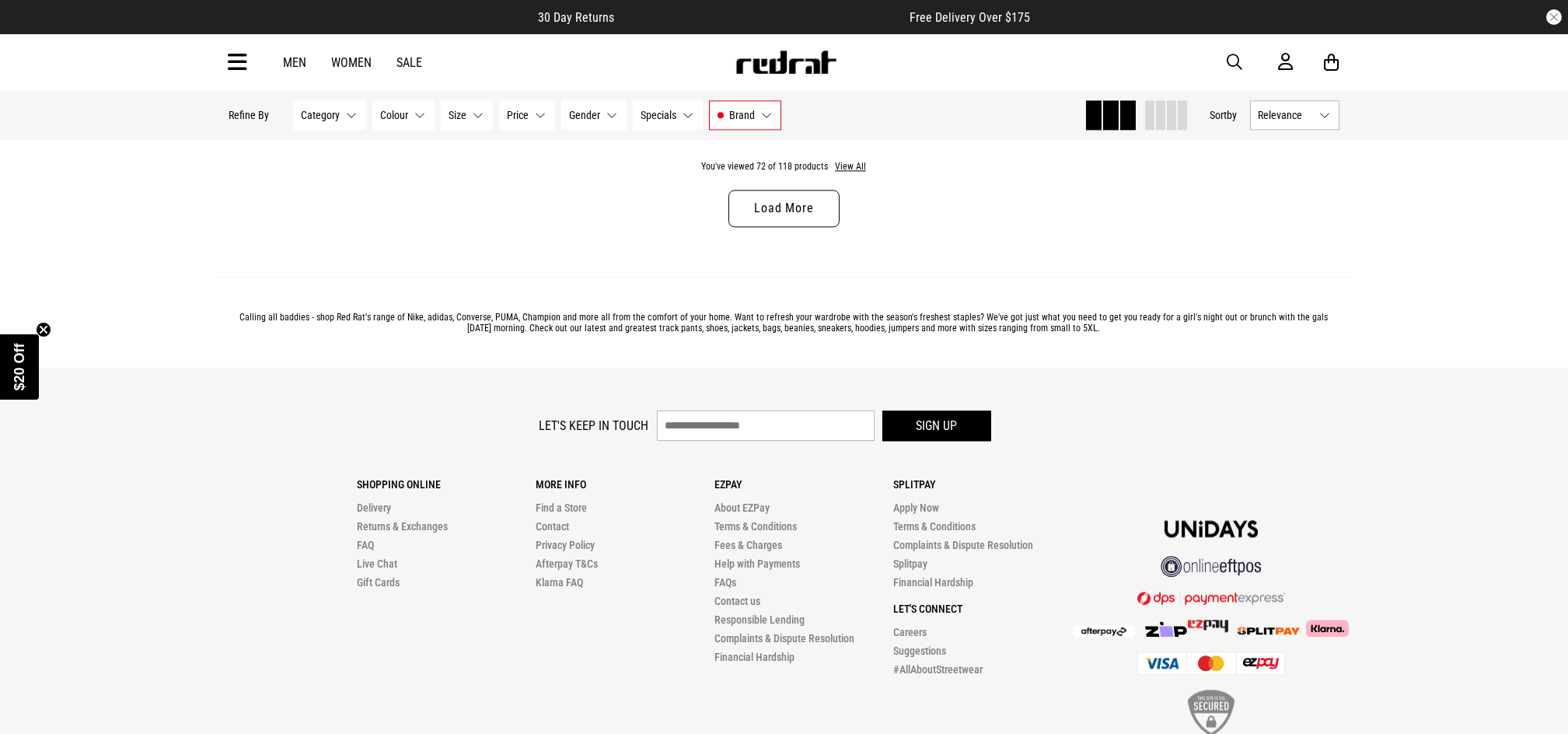 scroll, scrollTop: 15134, scrollLeft: 0, axis: vertical 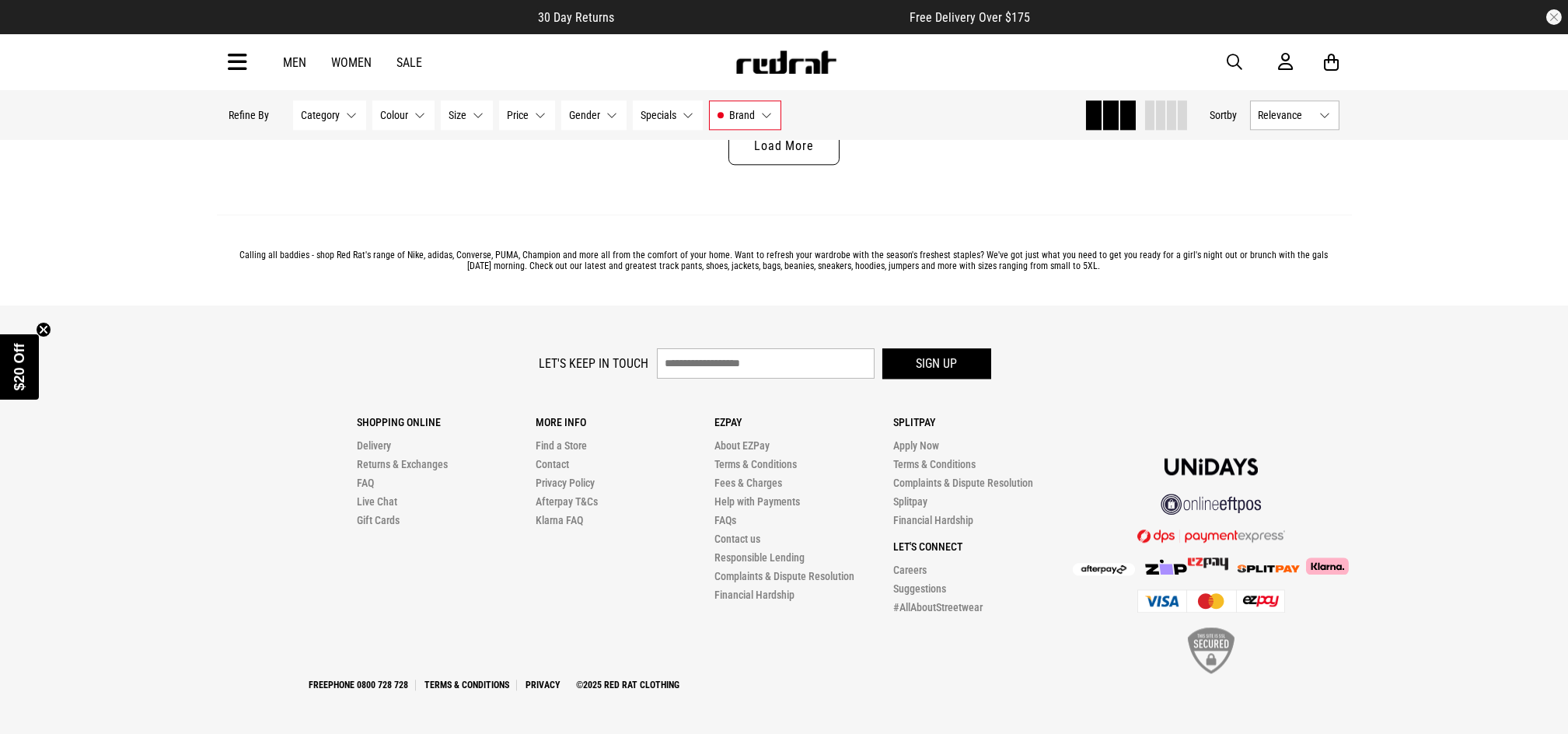 click on "Load More" at bounding box center [784, 146] 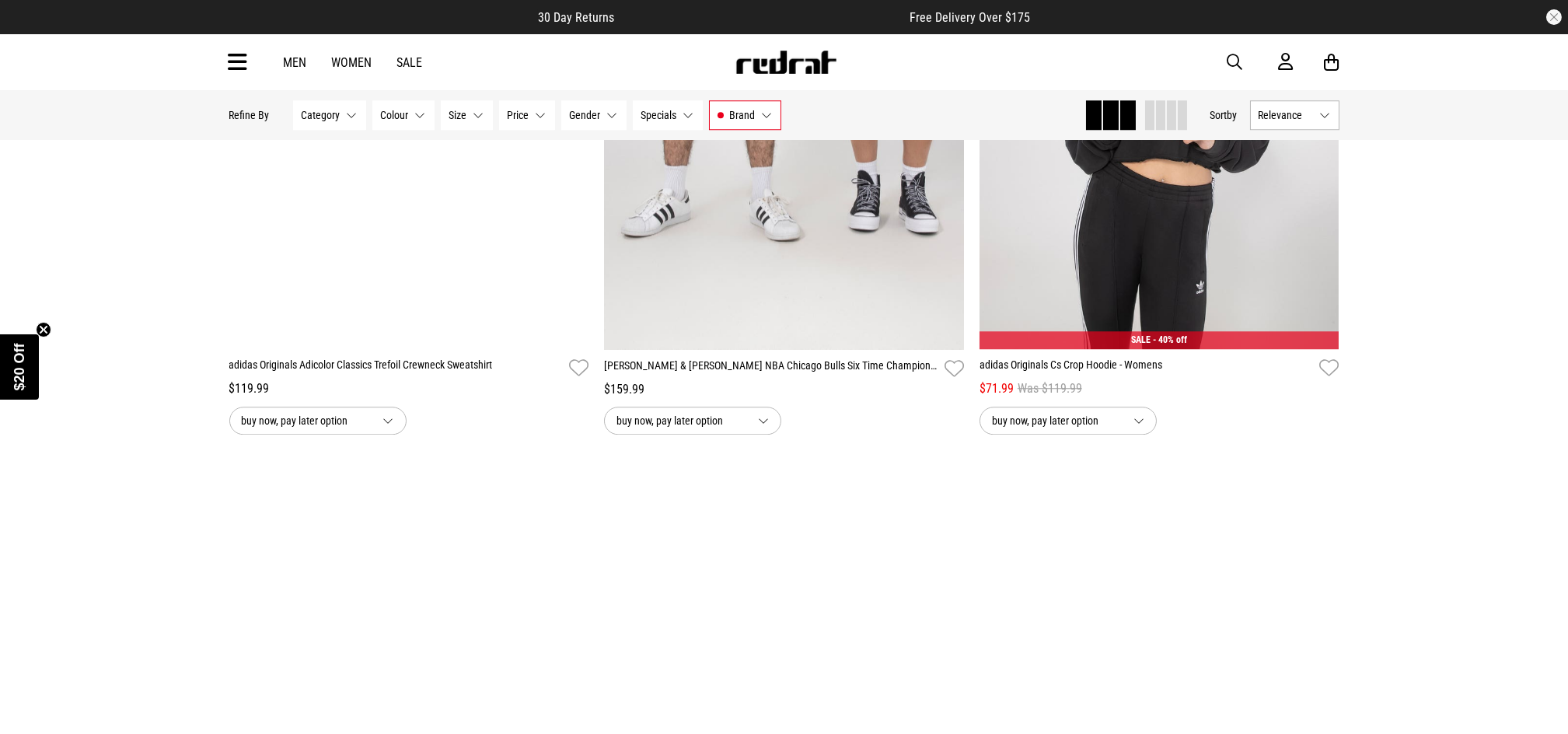 scroll, scrollTop: 17311, scrollLeft: 0, axis: vertical 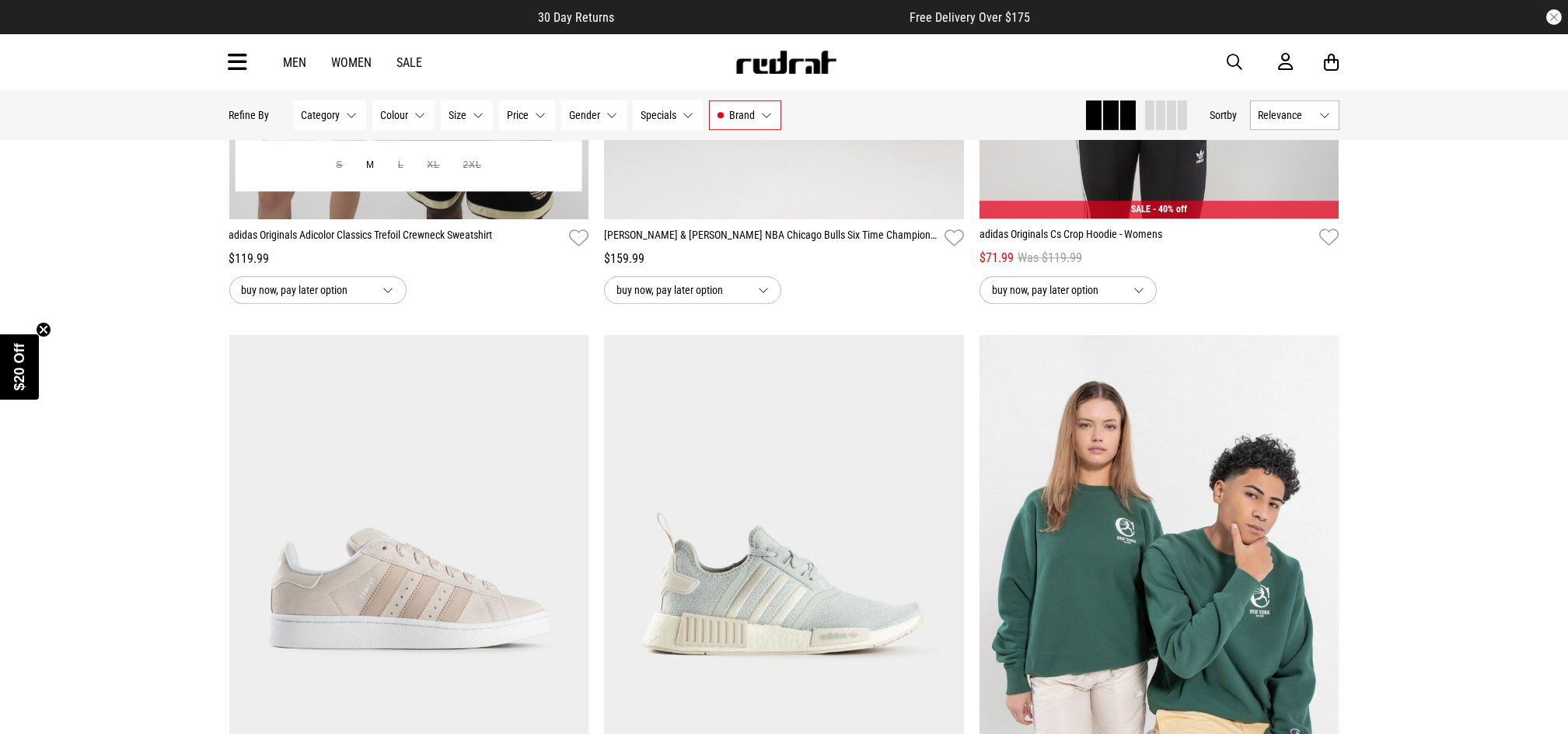 click on "buy now, pay later option" at bounding box center [318, 290] 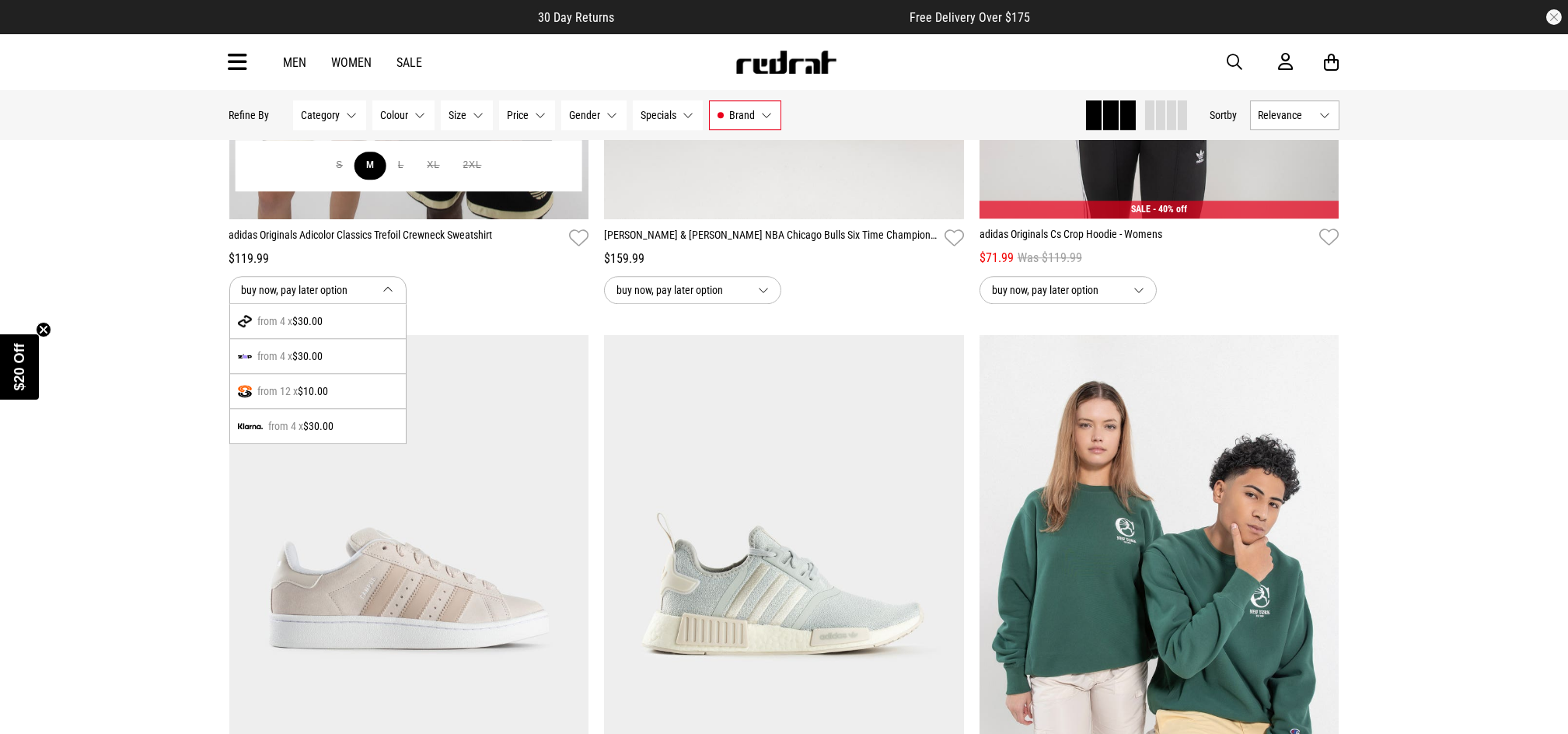 click on "M" at bounding box center [370, 166] 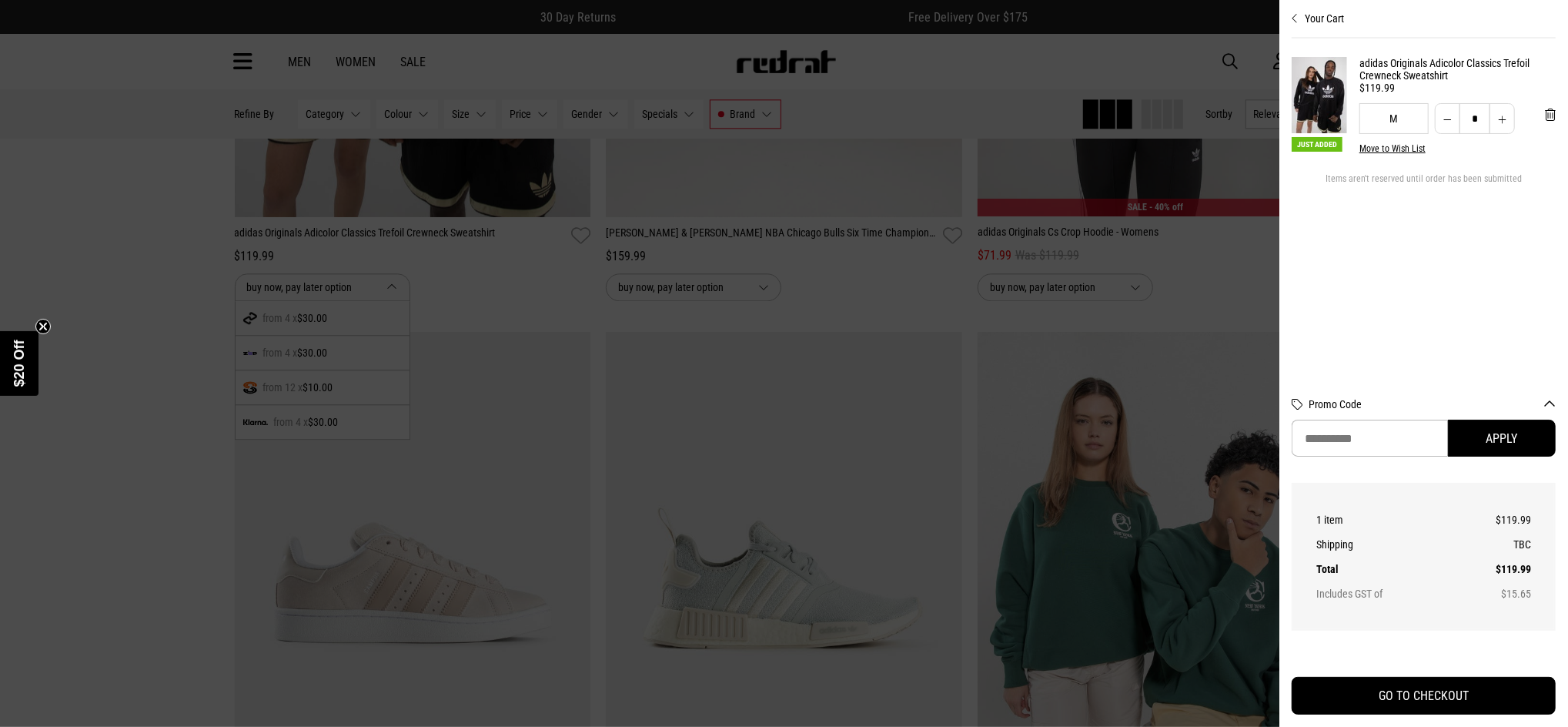 click at bounding box center [784, 364] 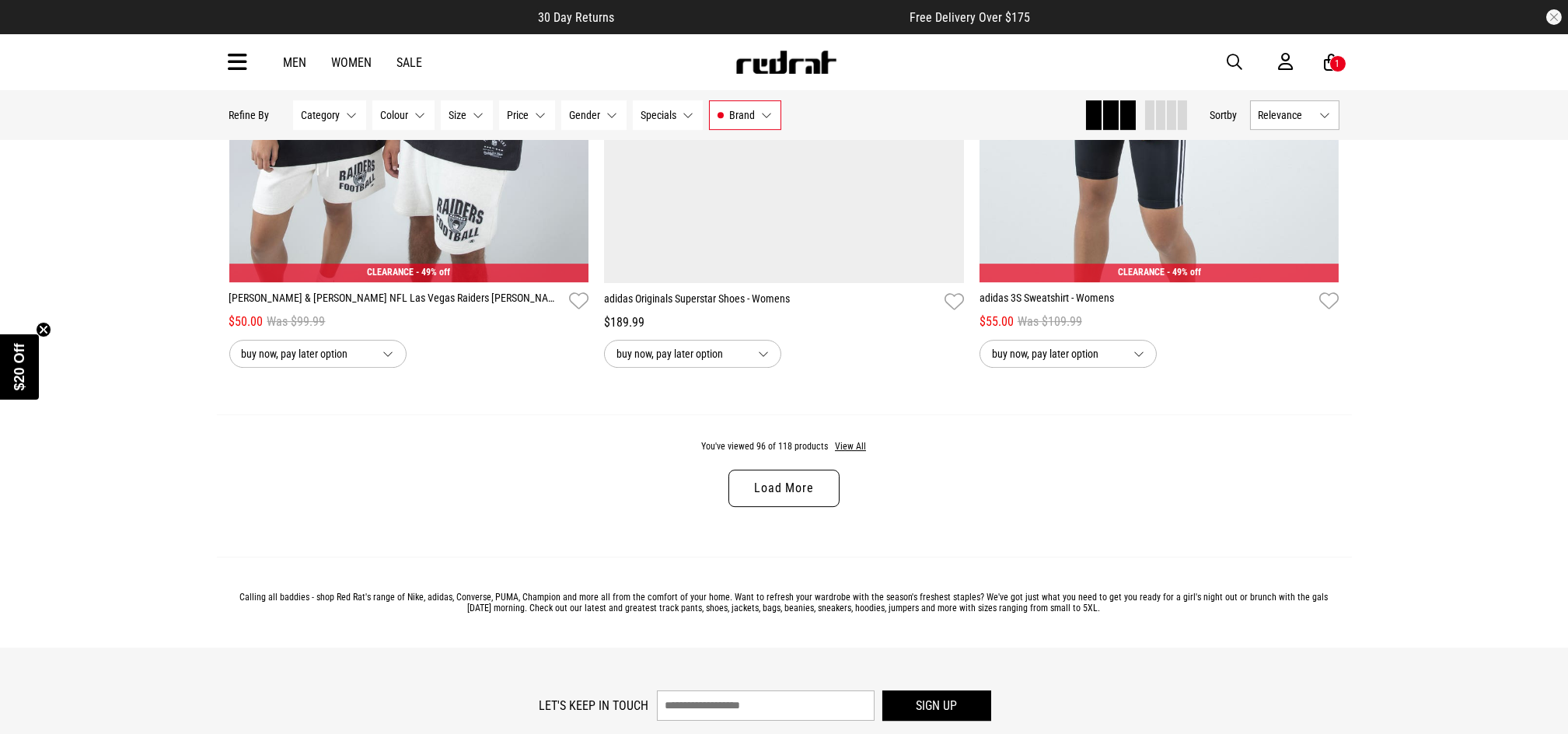 scroll, scrollTop: 19731, scrollLeft: 0, axis: vertical 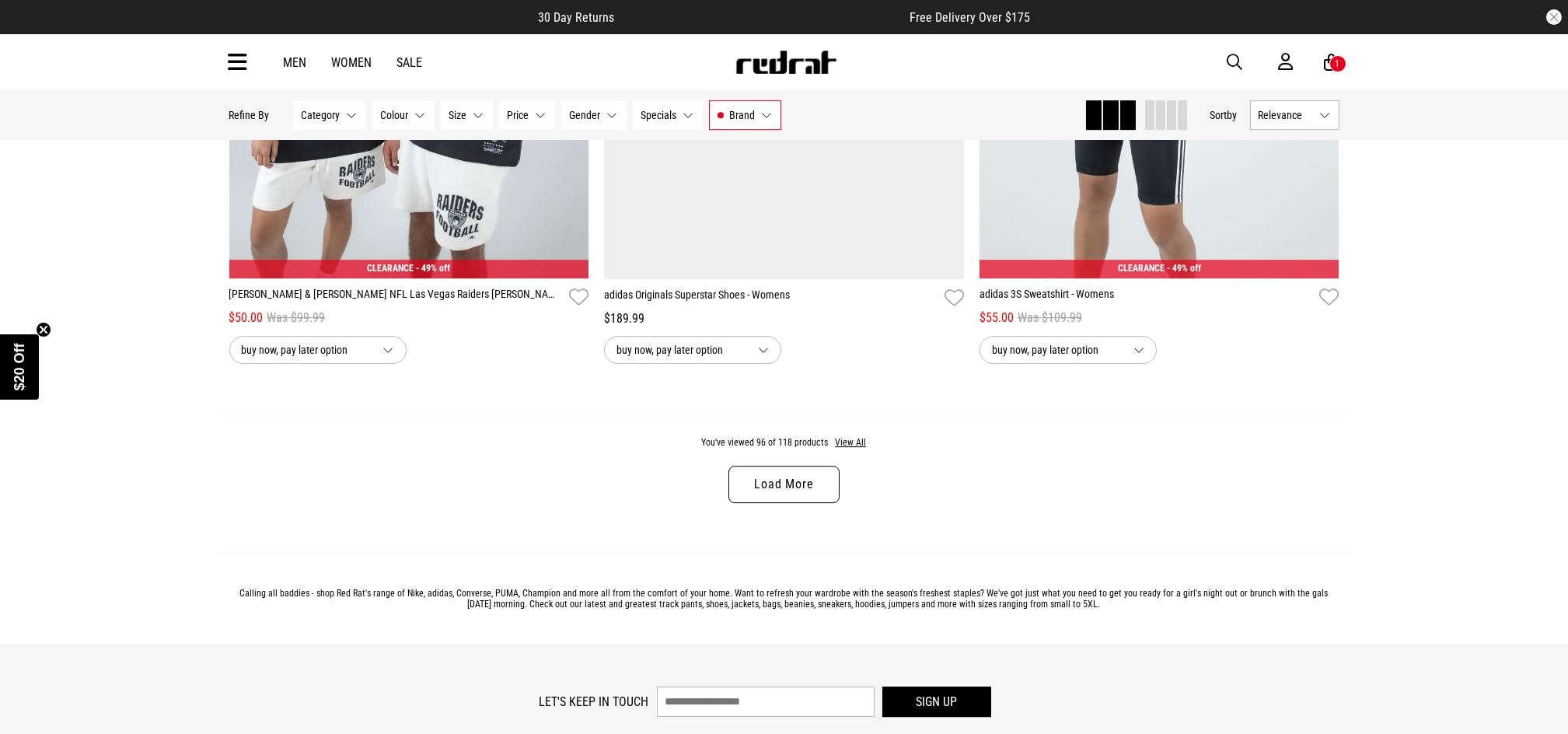 click on "Load More" at bounding box center [784, 484] 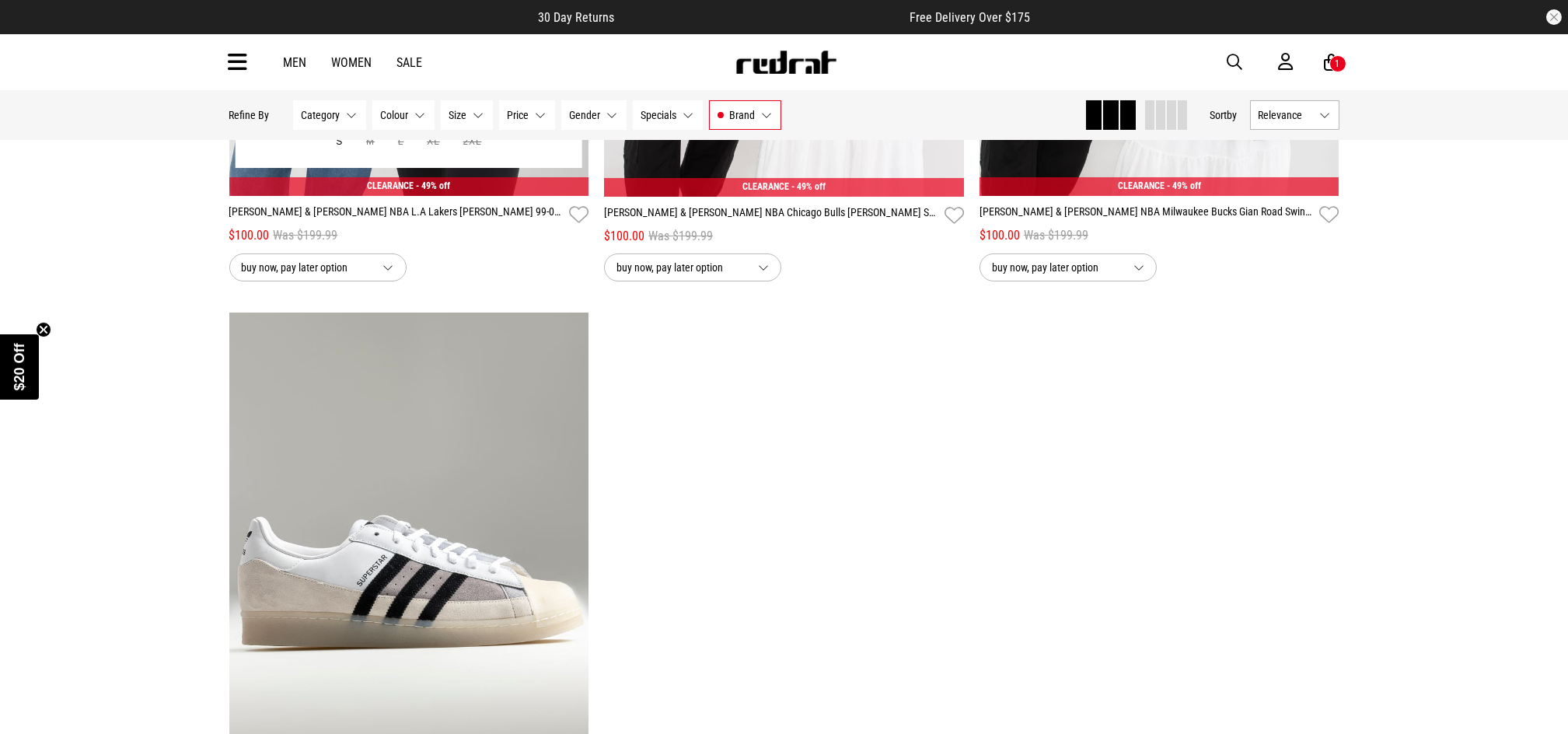 scroll, scrollTop: 24085, scrollLeft: 0, axis: vertical 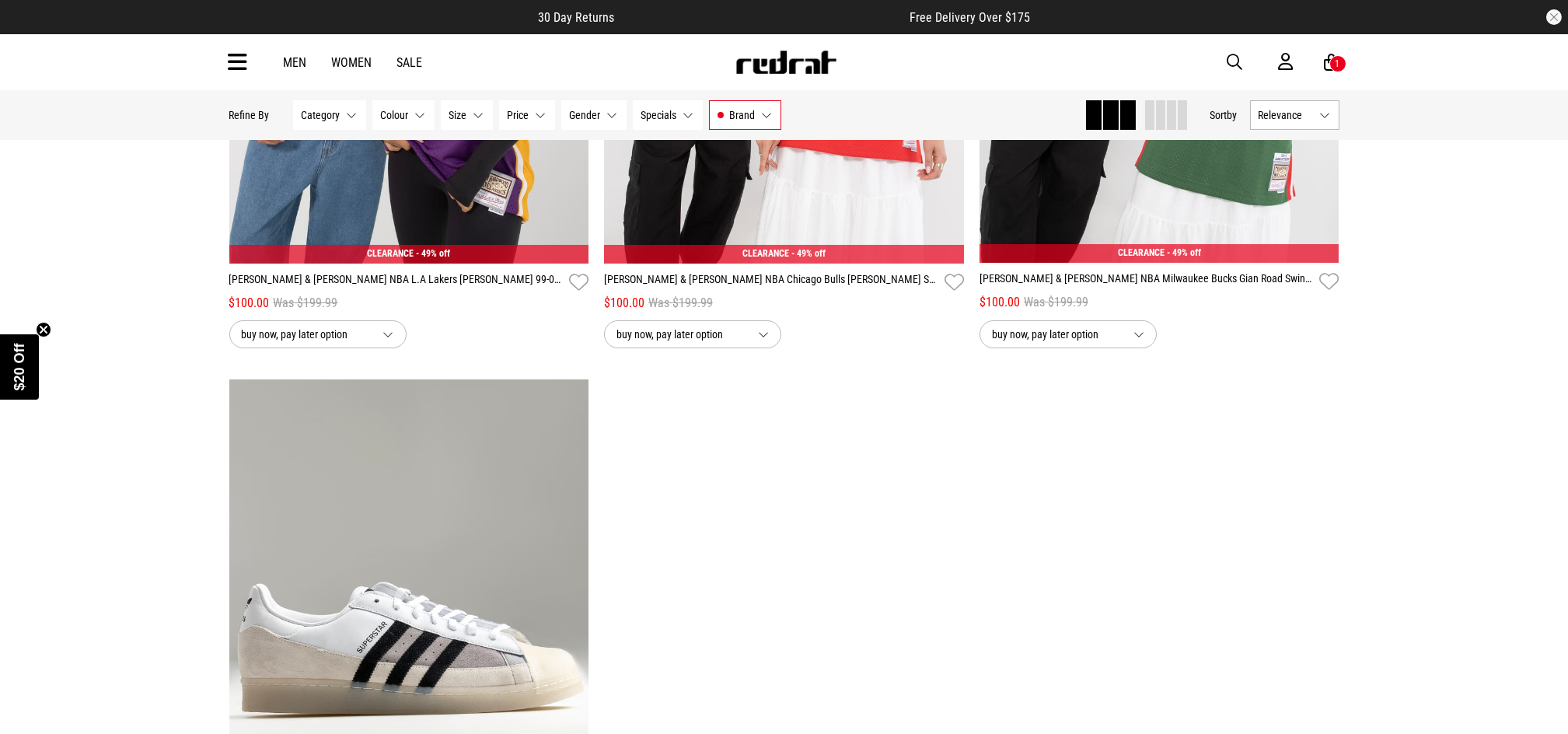 click on "Men   Women   Sale     Sign in     New       Back         Footwear       Back         Mens       Back         Womens       Back         Youth & Kids       Back         Jewellery       Back         Headwear       Back         Accessories       Back         Deals       Back         Sale   UP TO 60% OFF
Shop by Brand
adidas
Converse
New Era
See all brands     Gift Cards   Find a Store   Delivery   Returns & Exchanges   FAQ   Contact Us
Payment Options Only at Red Rat
Let's keep in touch
Back
1" at bounding box center [784, 62] 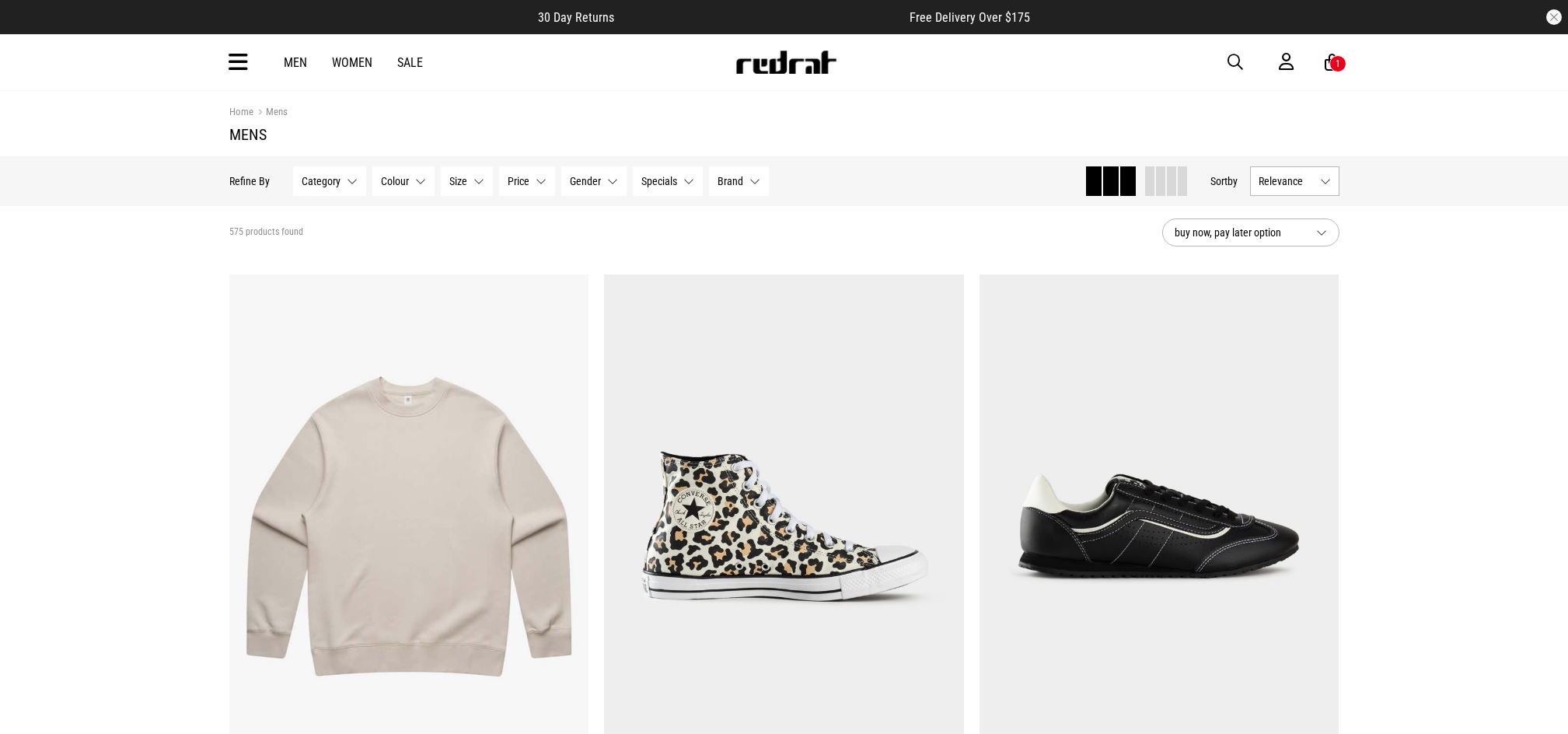 scroll, scrollTop: 0, scrollLeft: 0, axis: both 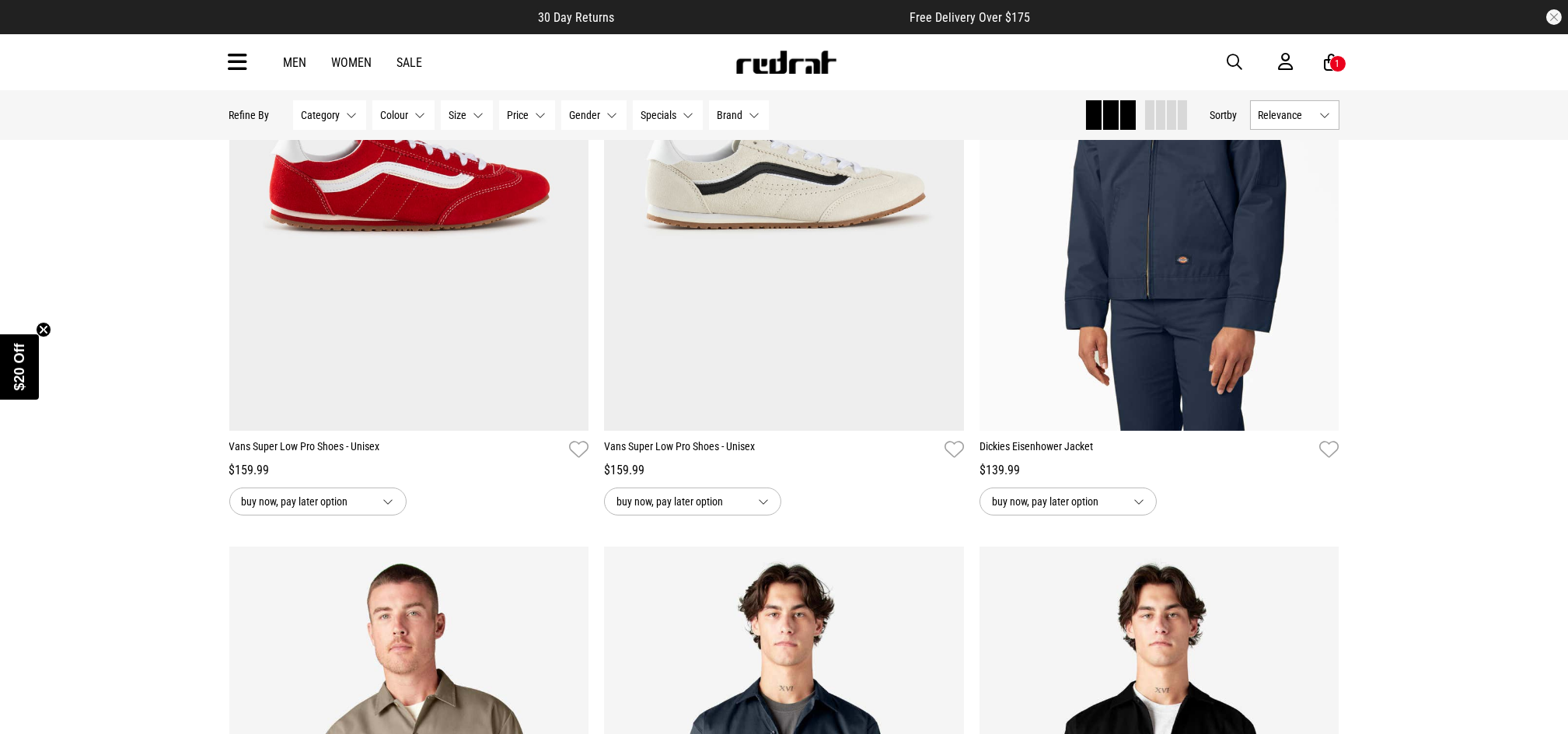 click on "Women" at bounding box center (352, 62) 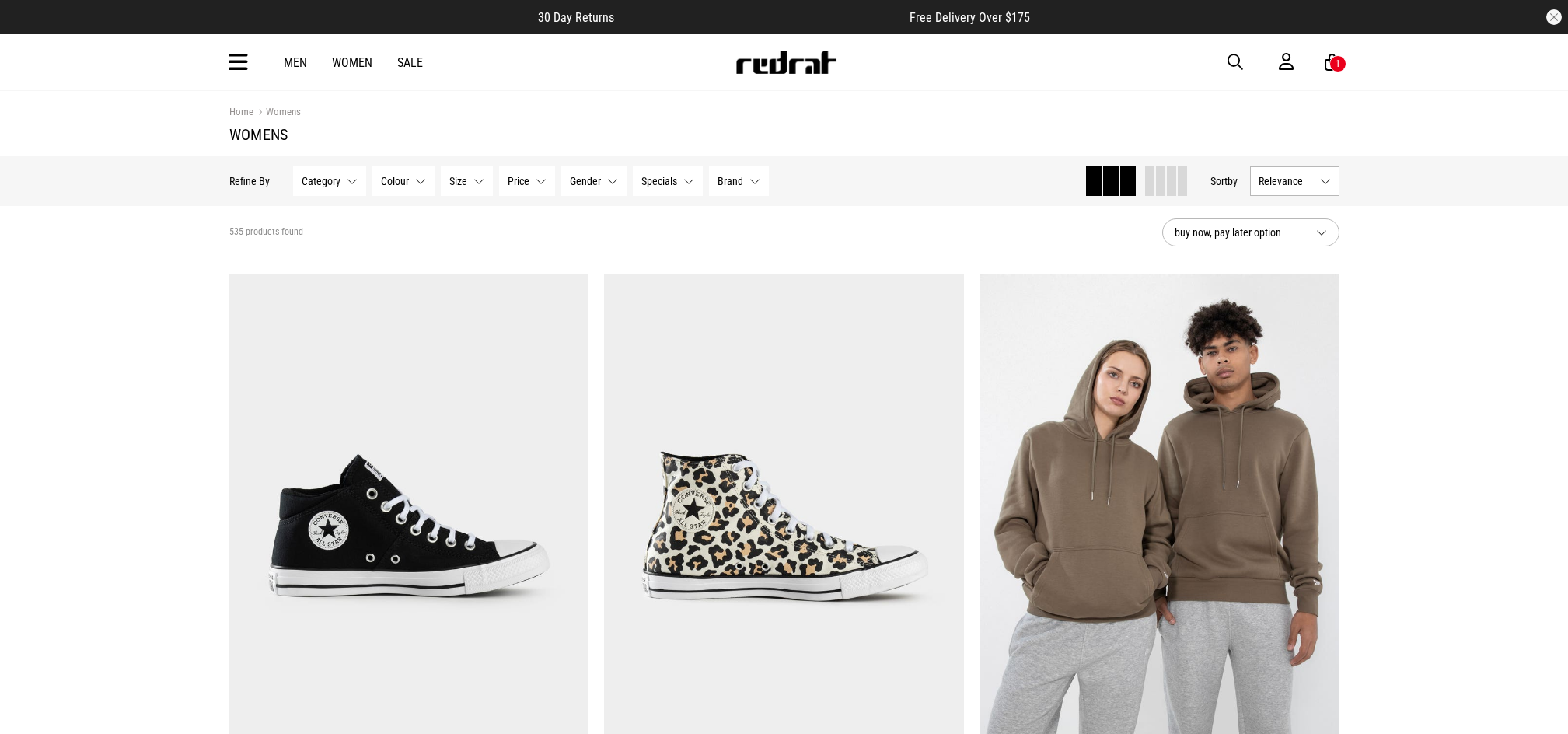 scroll, scrollTop: 0, scrollLeft: 0, axis: both 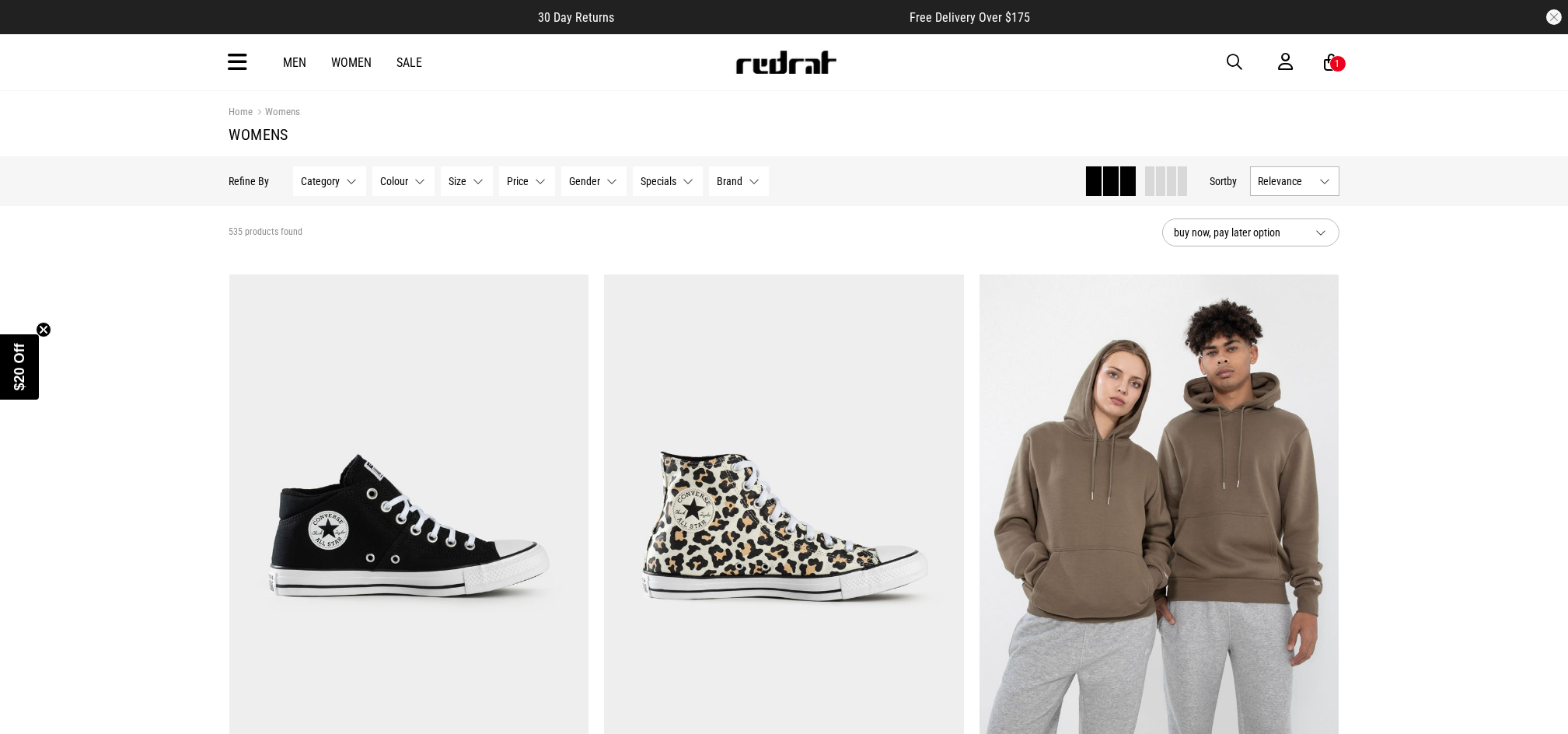 click on "Category  None selected" at bounding box center [330, 181] 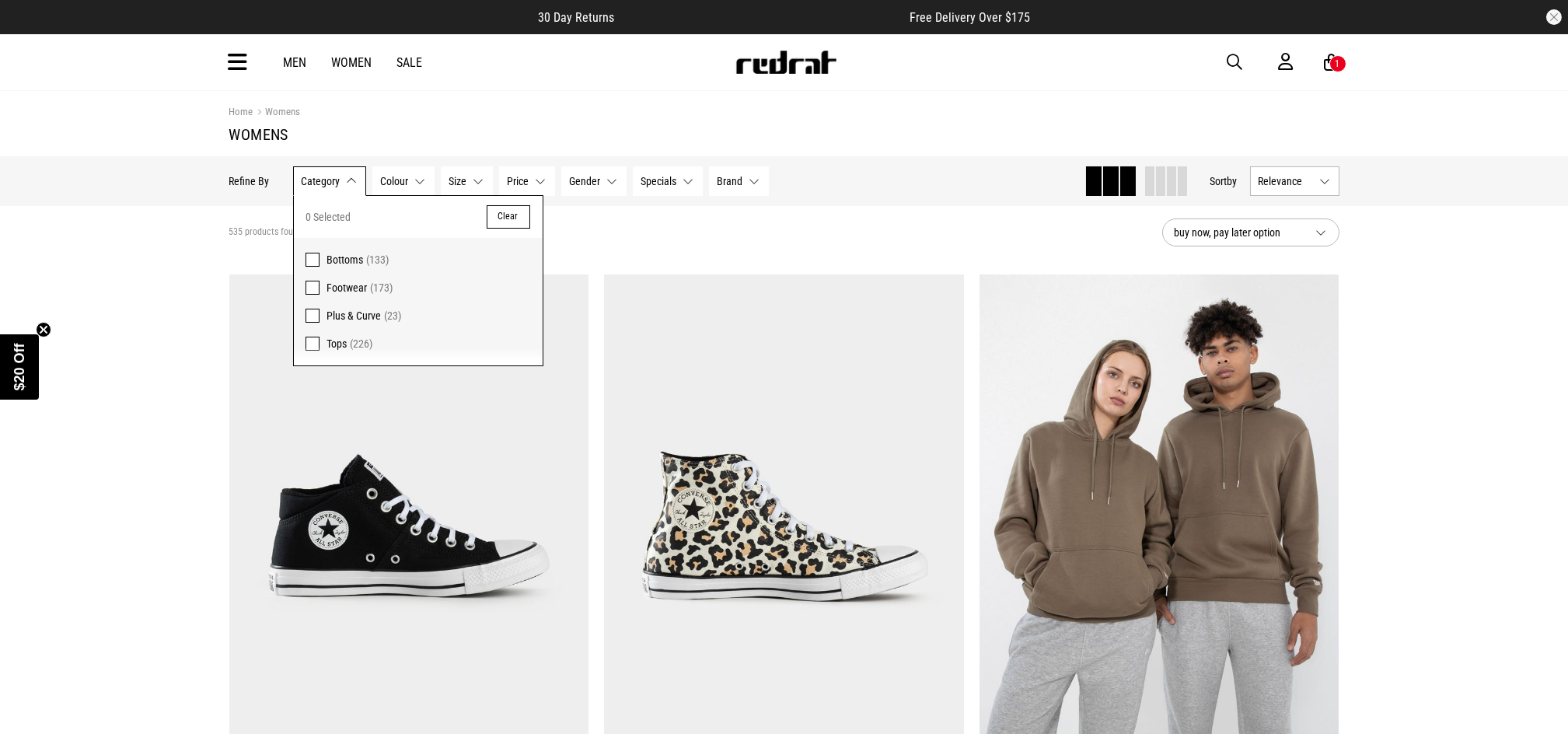 scroll, scrollTop: 0, scrollLeft: 0, axis: both 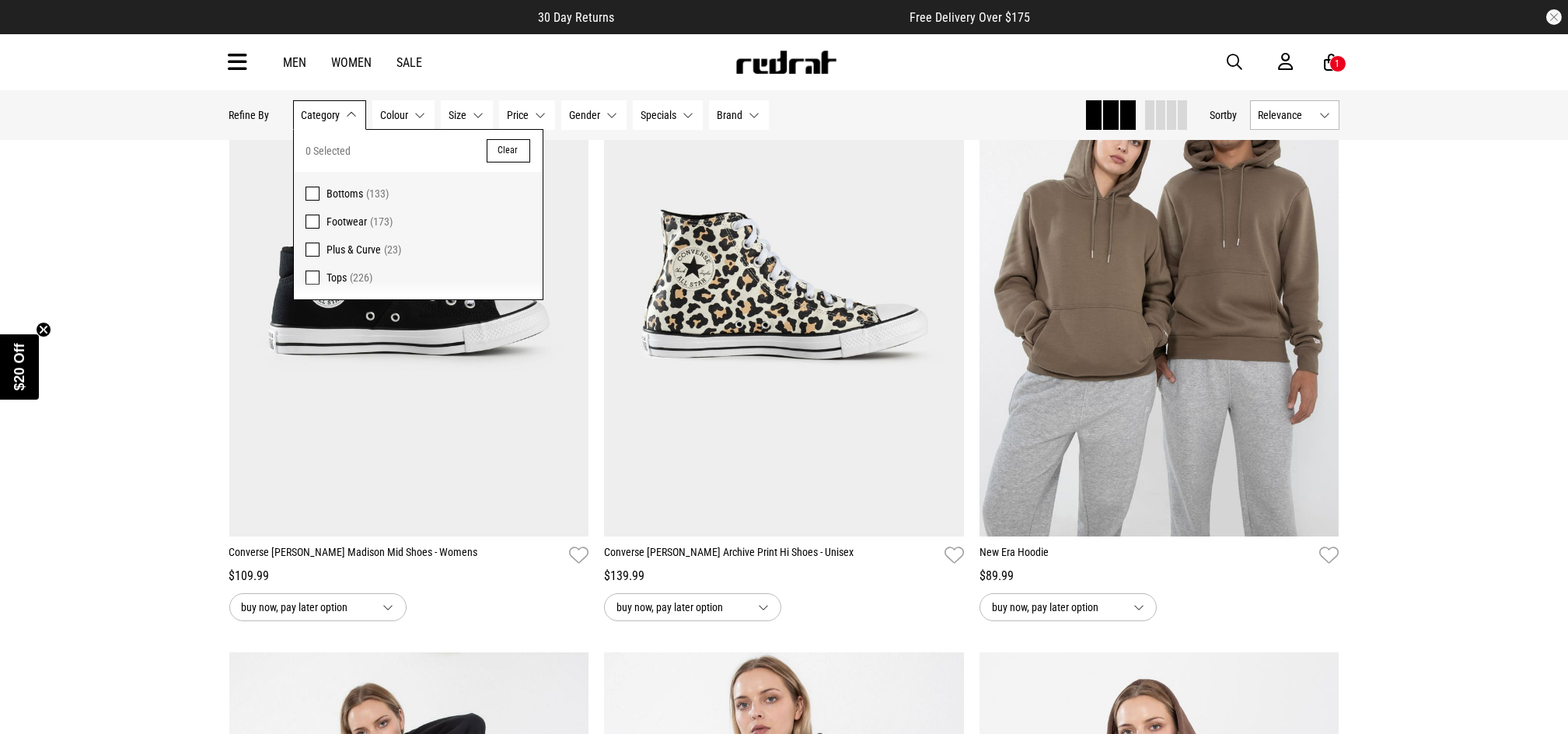 click on "Tops (226)" at bounding box center (429, 278) 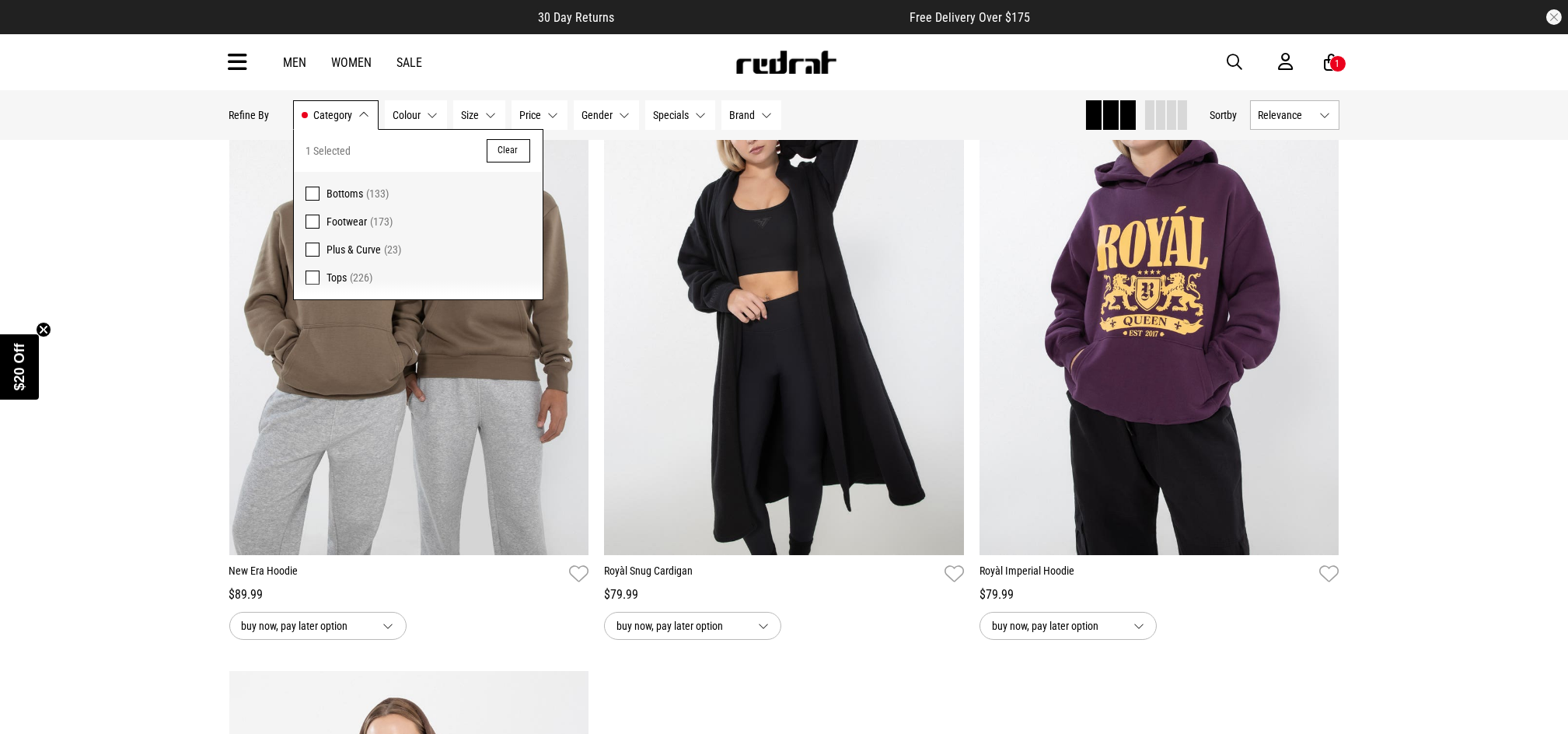 scroll, scrollTop: 251, scrollLeft: 0, axis: vertical 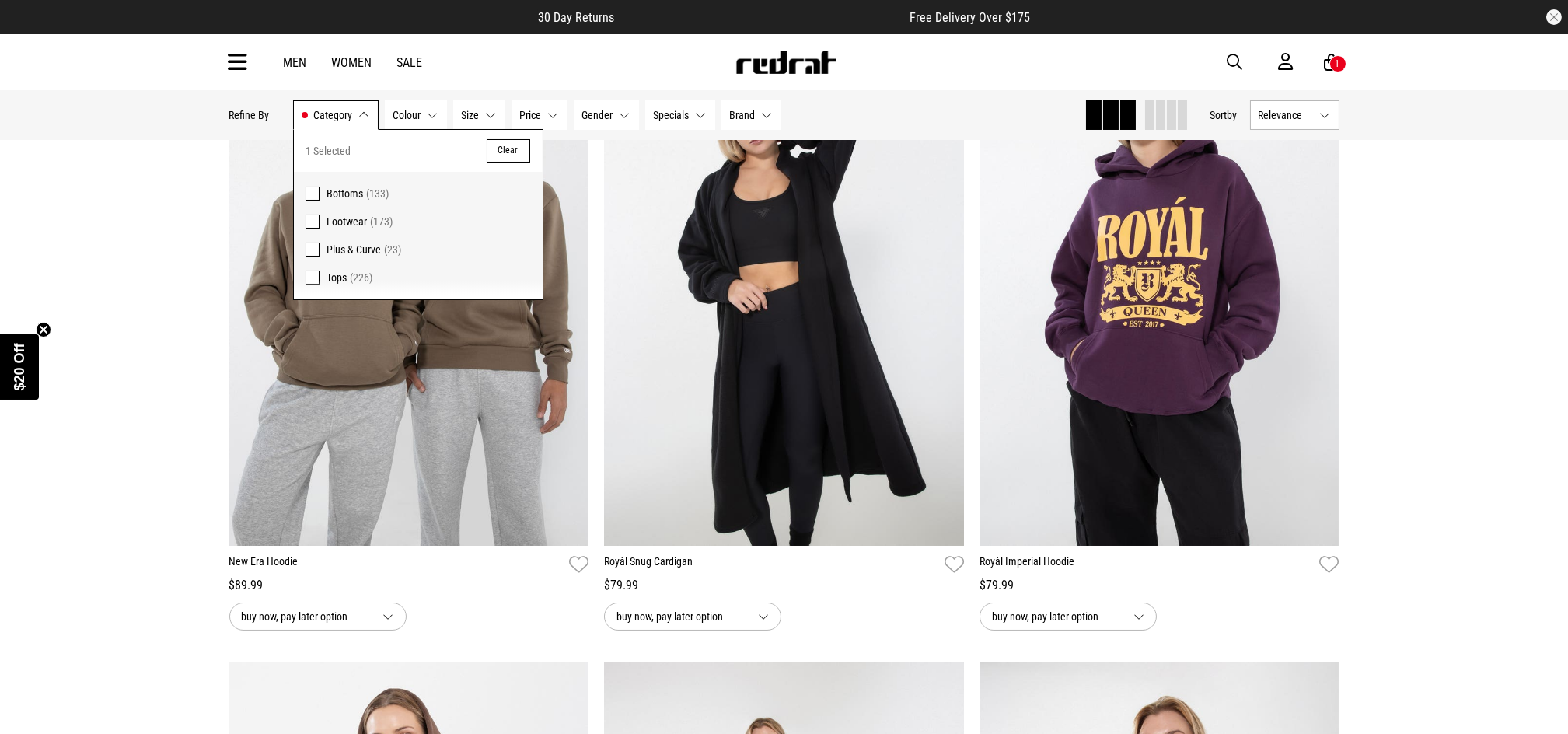 click on "Home Womens   Womens     Hide   Refine s   Refine By      Filters  Category  Tops   Category  1 Selected  Clear  Bottoms (133) Footwear (173) Plus & Curve (23) Tops (226) Colour  None selected   Colour  0 Selected  Clear  Beige (15) Black (72) Blue (19) Brown (15) Gold (1) Green (21) Grey (14) Maroon (2) Pink (1) Purple (13) Red (9) Unknown (2) White (42) Size  None selected   Size  0 Selected  Clear  10XL (1) 2XL (79) 3XL (30) 4XL (21) 5XL (19) 7XL (4) L (141) M (161) S (134) XL (139) XS (11) XXL (16) XXXL (4) XXXXL (1) XXXXXL (1) Price  None selected   Price  0 Selected  Clear  $100 - $150 (22) $11 - $20 (6) $150 - $200 (4) $200+ (2) $21 - $30 (27) $30 - $50 (59) $50 - $100 (106) Gender  None selected   Gender  0 Selected  Clear  Mens (145) Womens (226) Specials  None selected   Specials  0 Selected  Clear  25% Off - Selected Dickies (4) Brand  None selected   Brand  0 Selected  Clear  adidas (25) AS Colour (23) Ben Davis (1) Champion (10) Dickies (19) Fanatics (2) Huffer (3) Majestic (6) Market (12) (14)" at bounding box center (784, 2497) 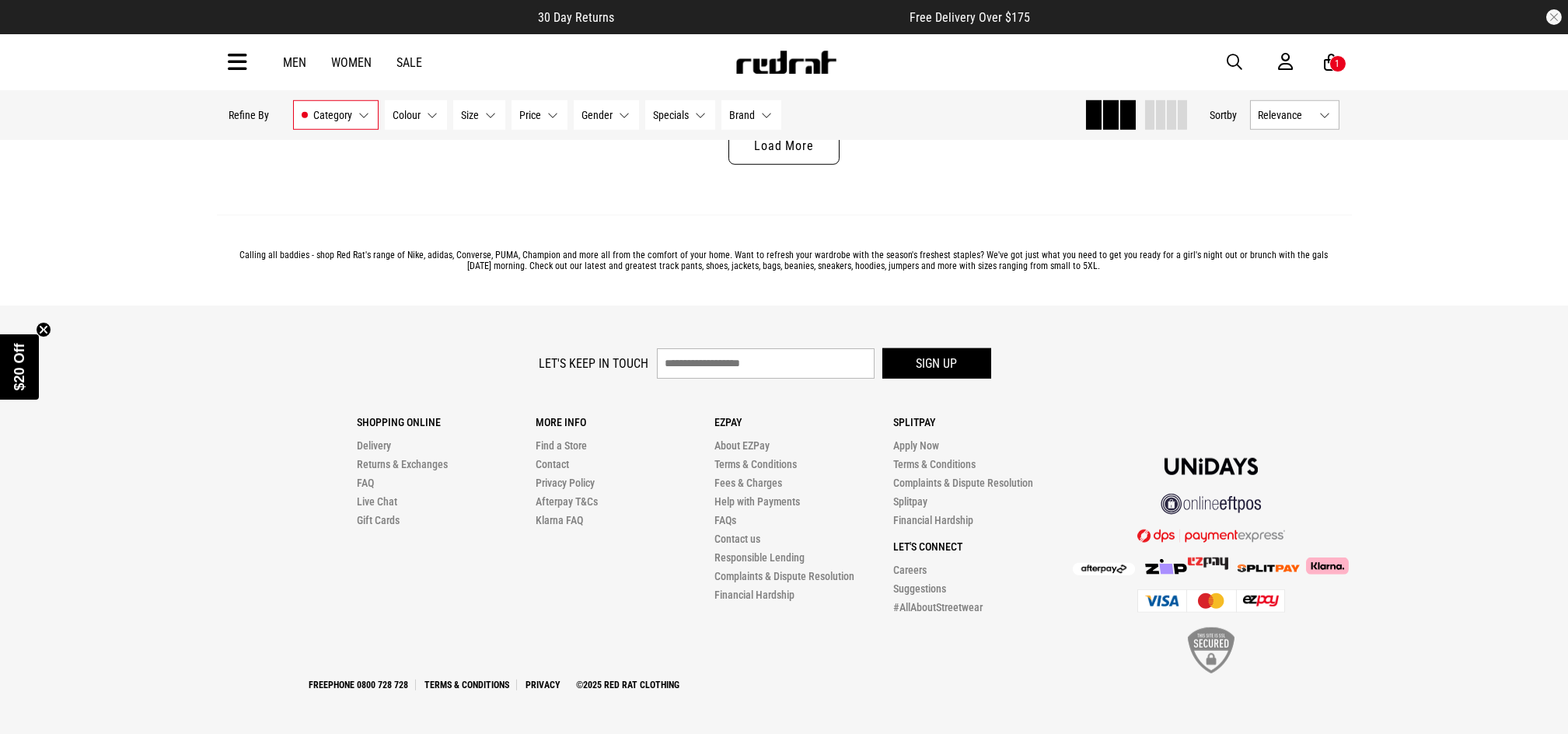 scroll, scrollTop: 5203, scrollLeft: 0, axis: vertical 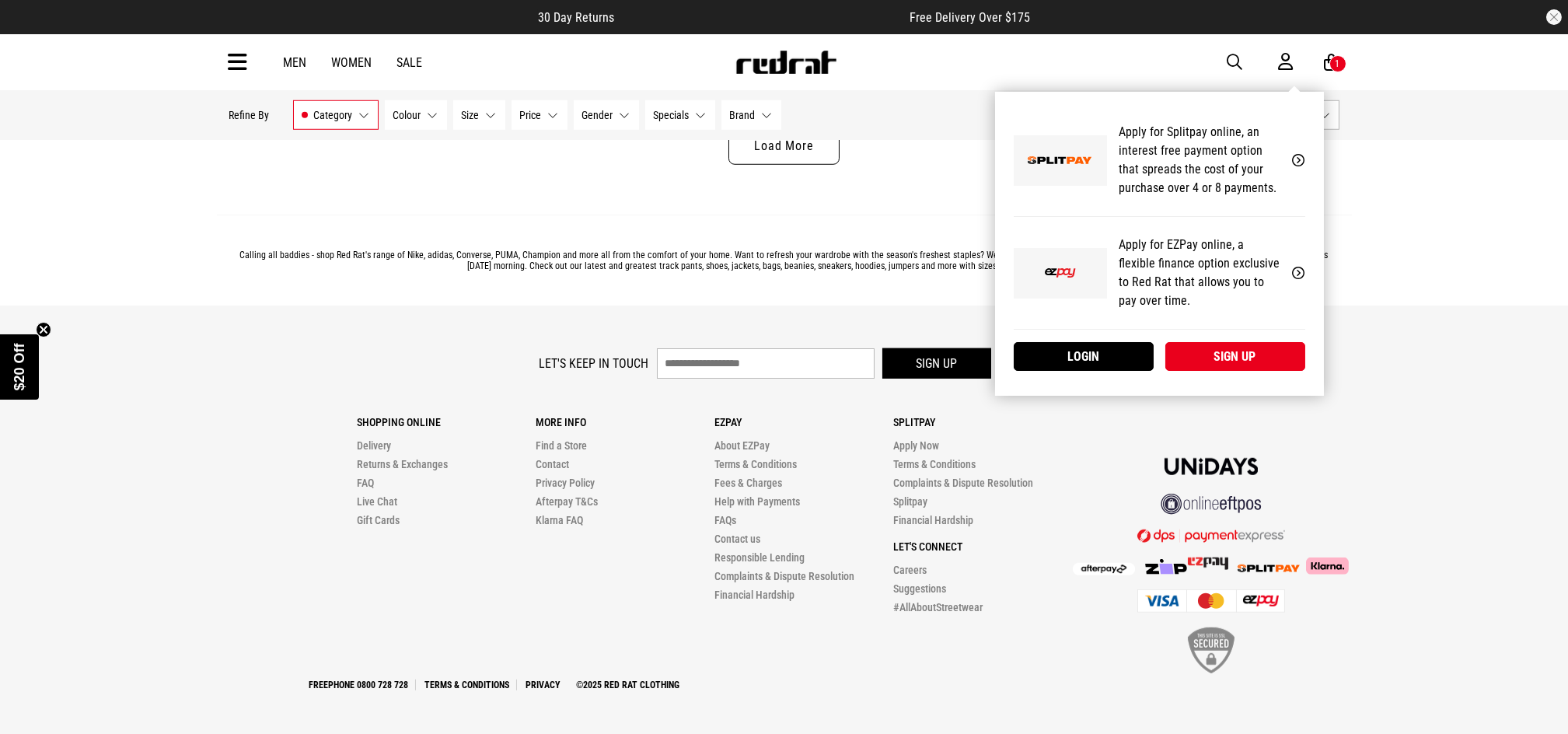 click at bounding box center (1301, 62) 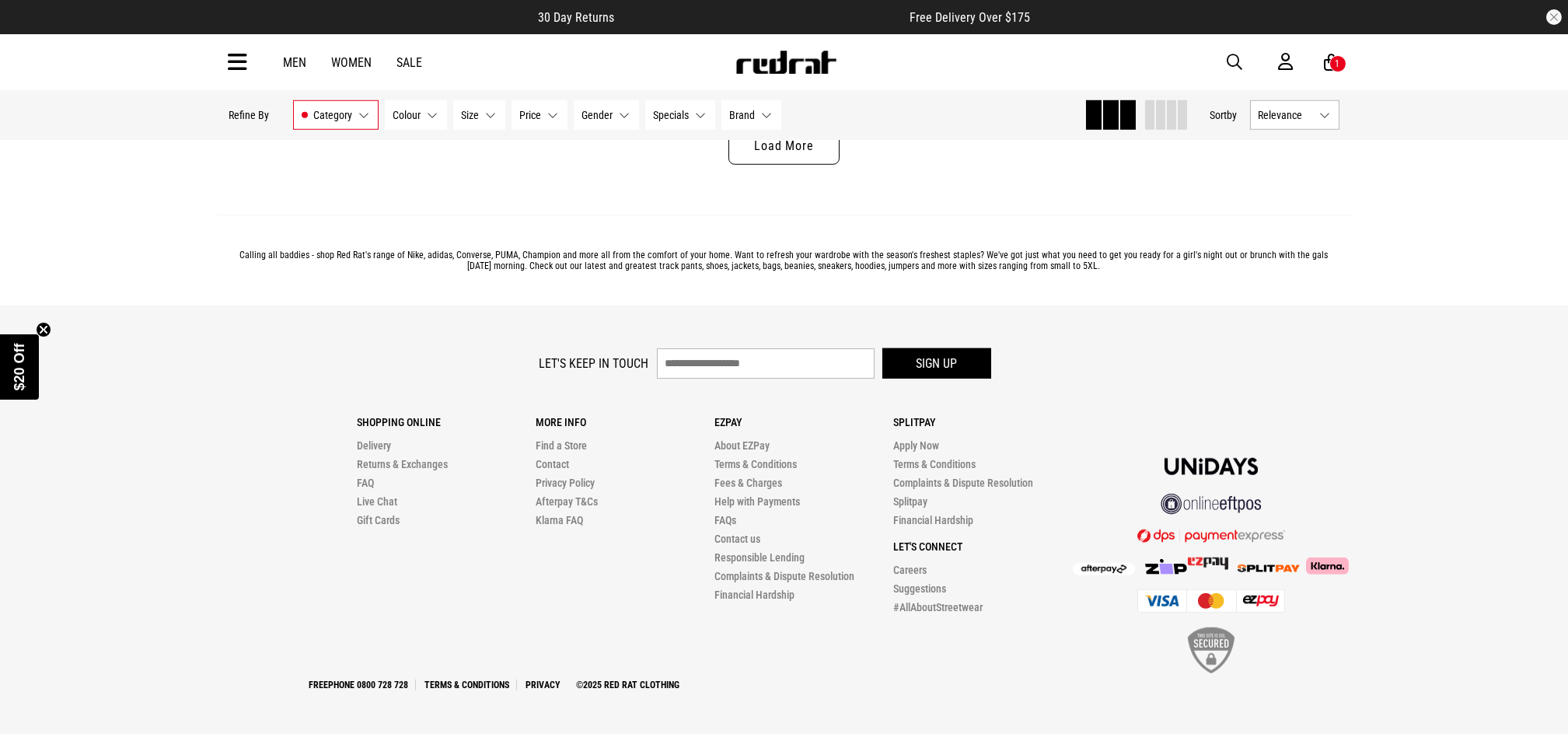 click on "1" at bounding box center (1338, 64) 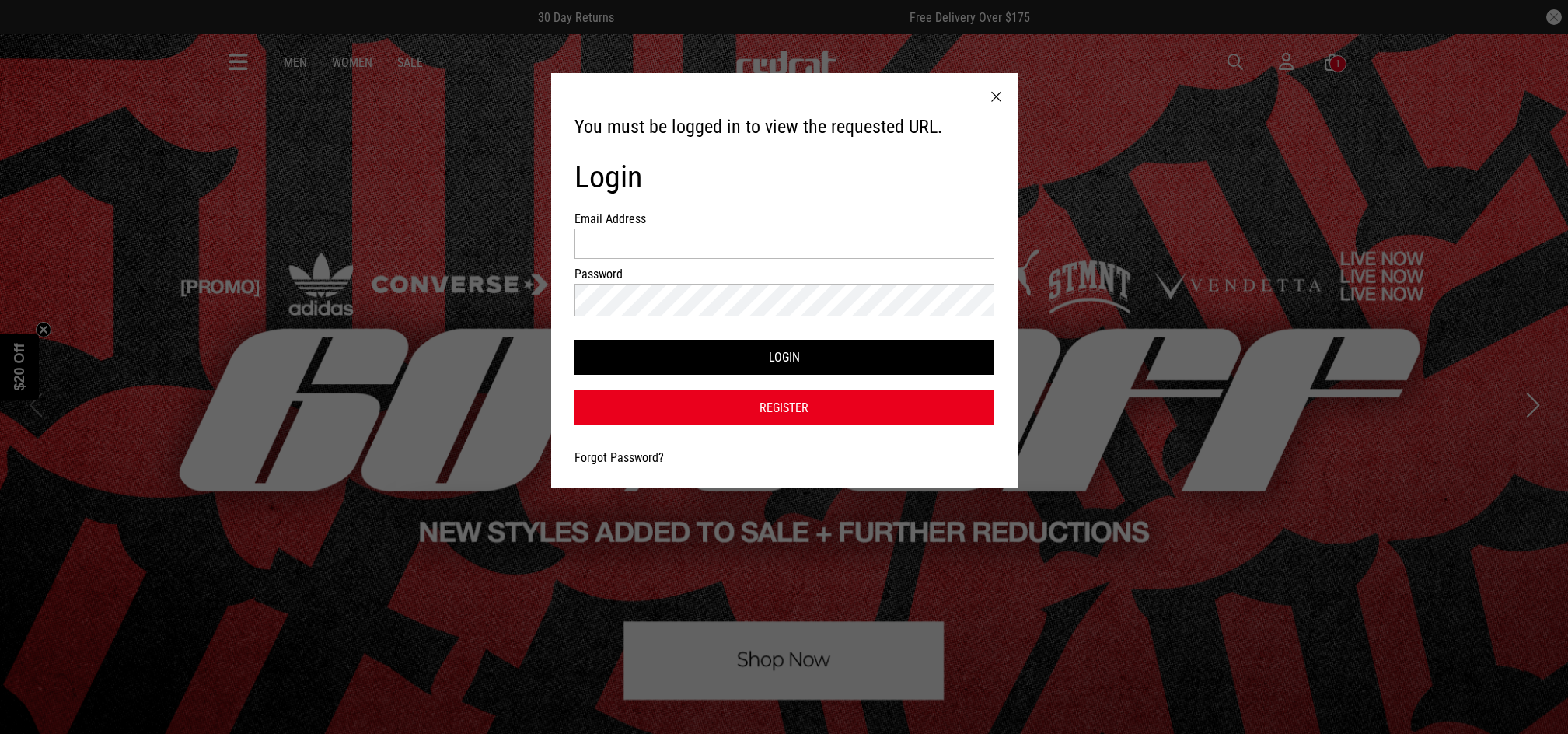 scroll, scrollTop: 0, scrollLeft: 0, axis: both 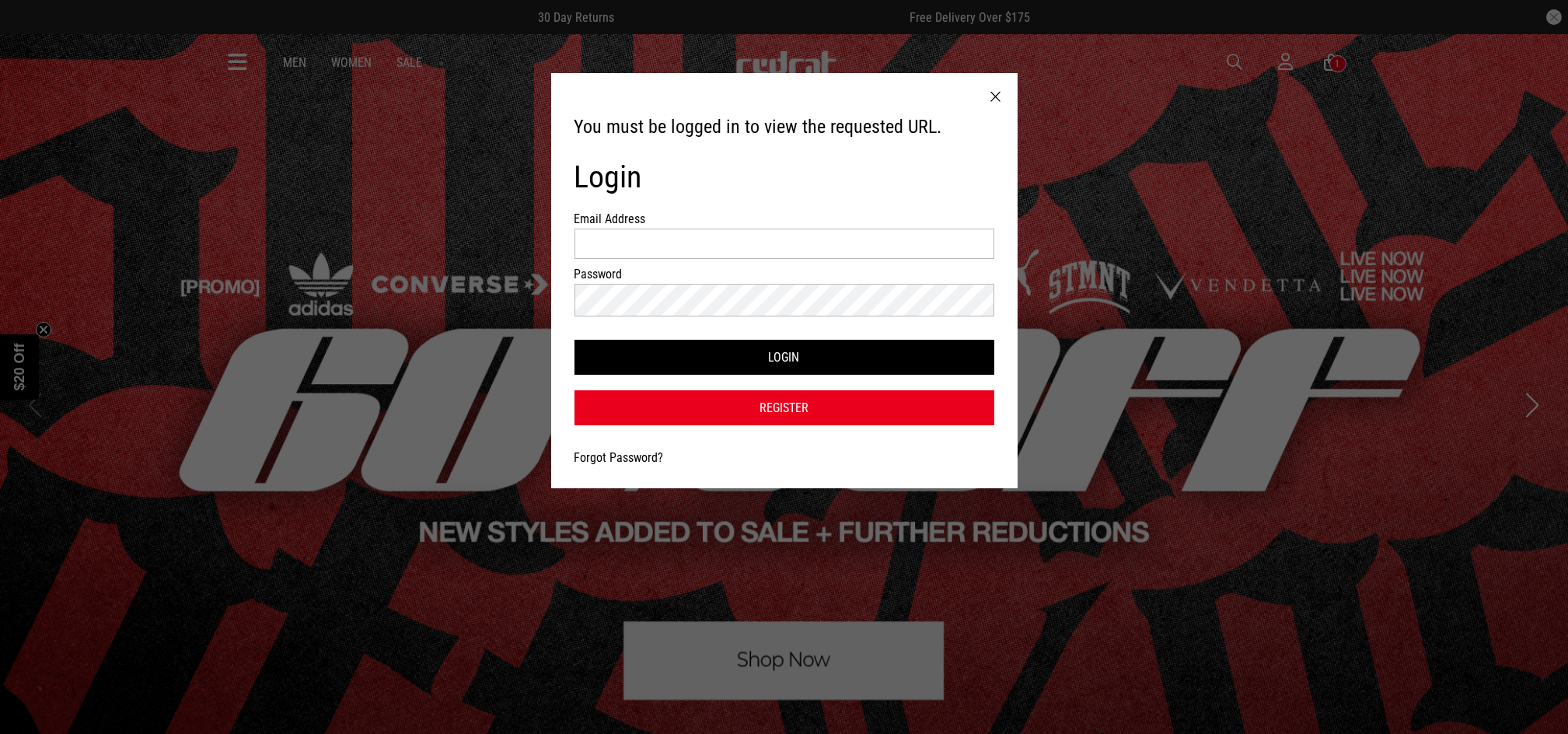 click at bounding box center (784, 247) 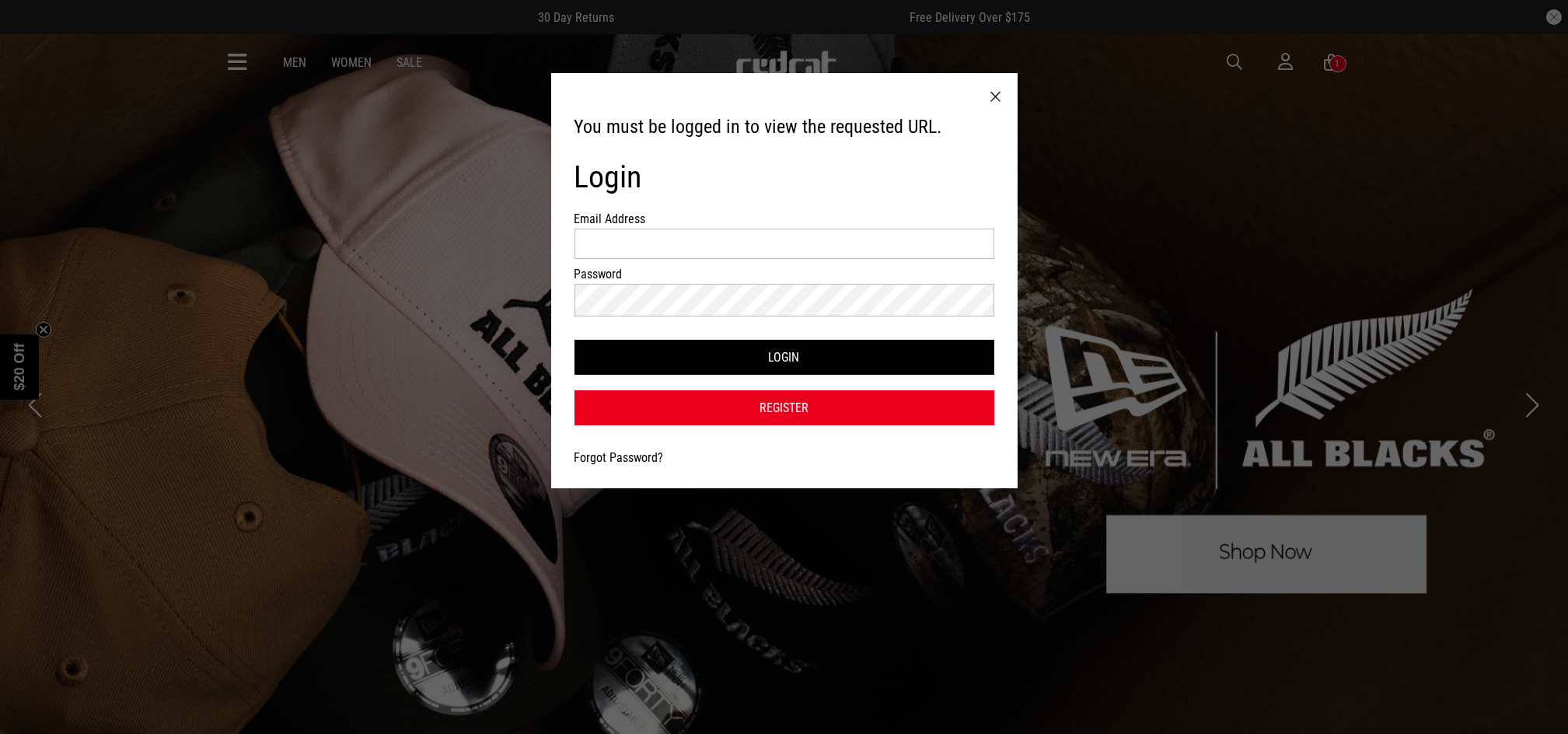 click at bounding box center (996, 97) 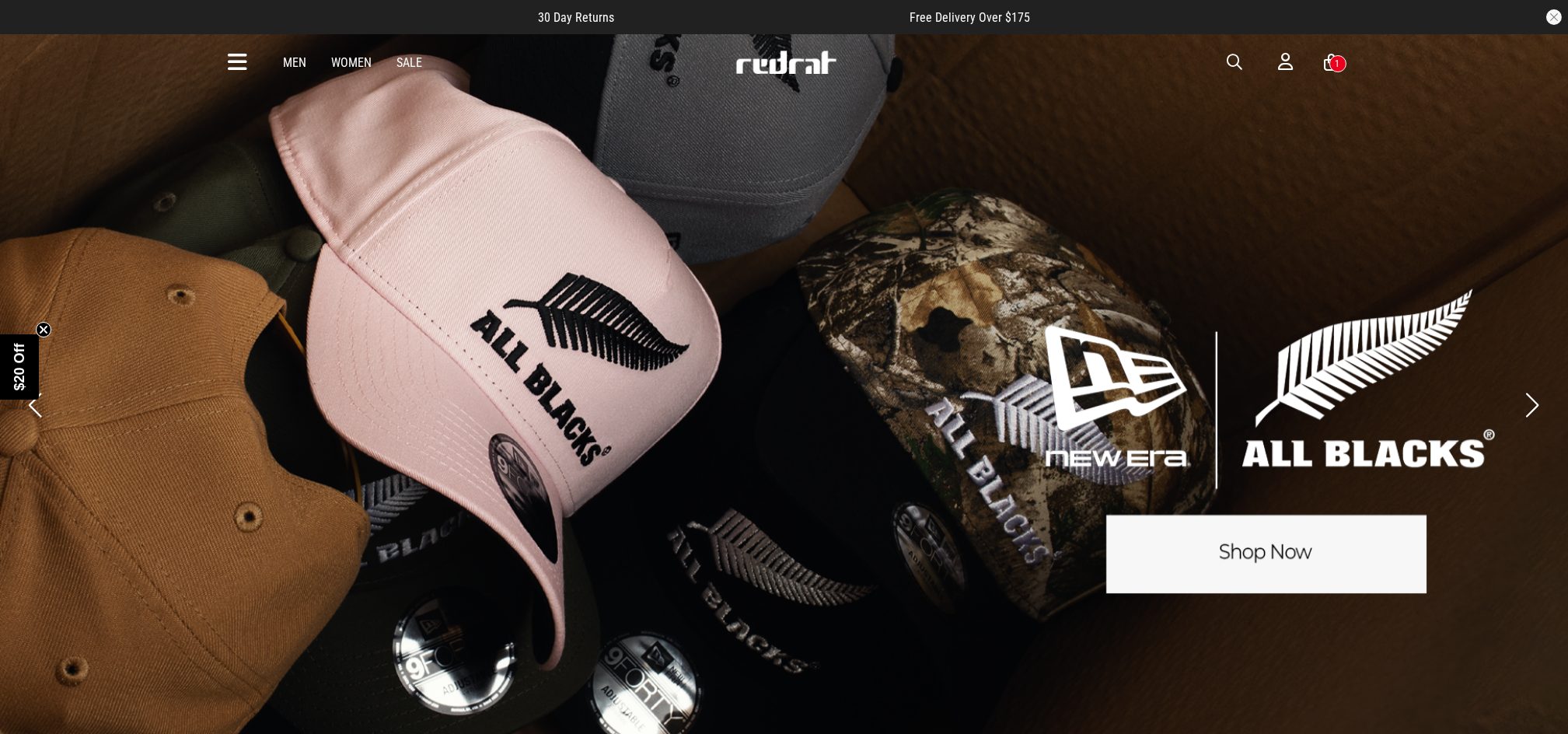 click at bounding box center [1332, 62] 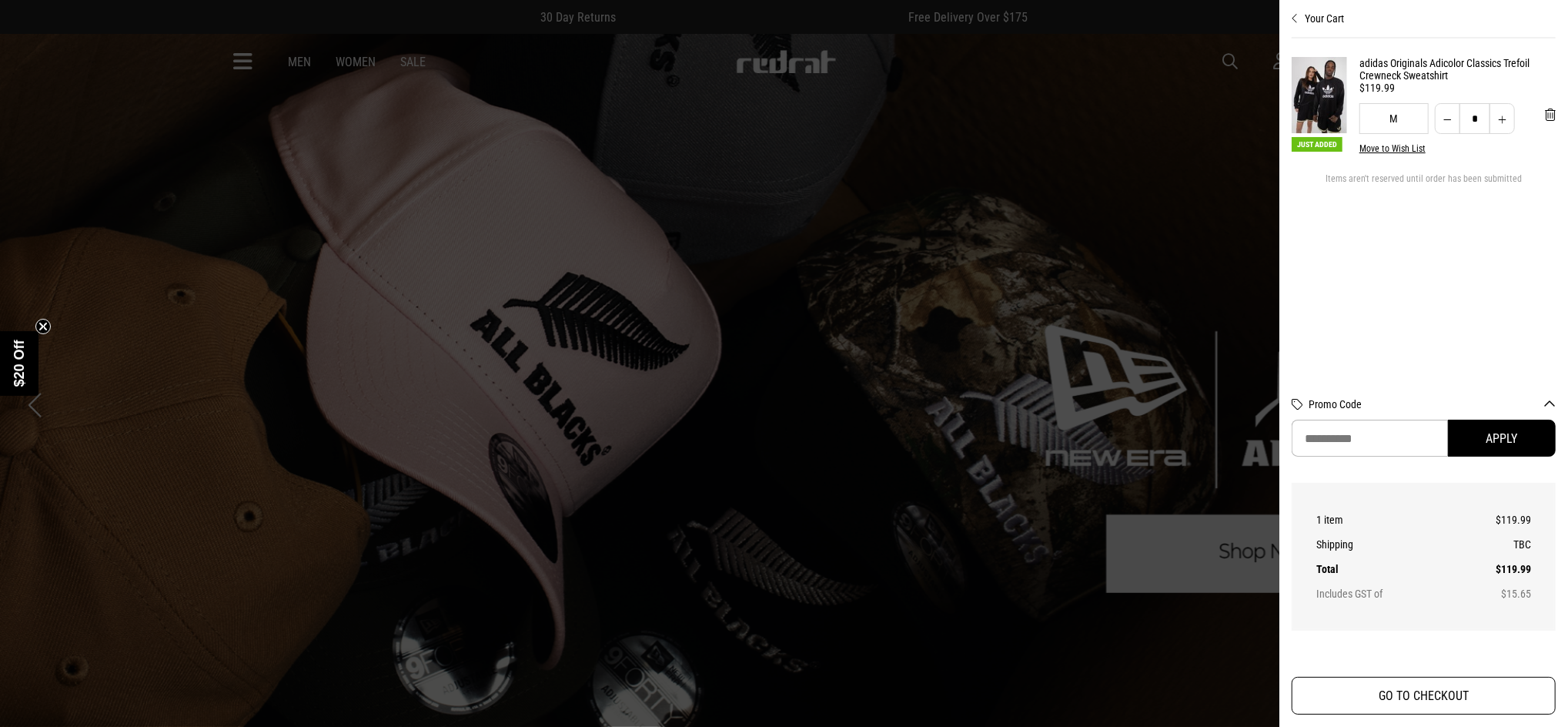 click on "GO TO CHECKOUT" at bounding box center (1423, 695) 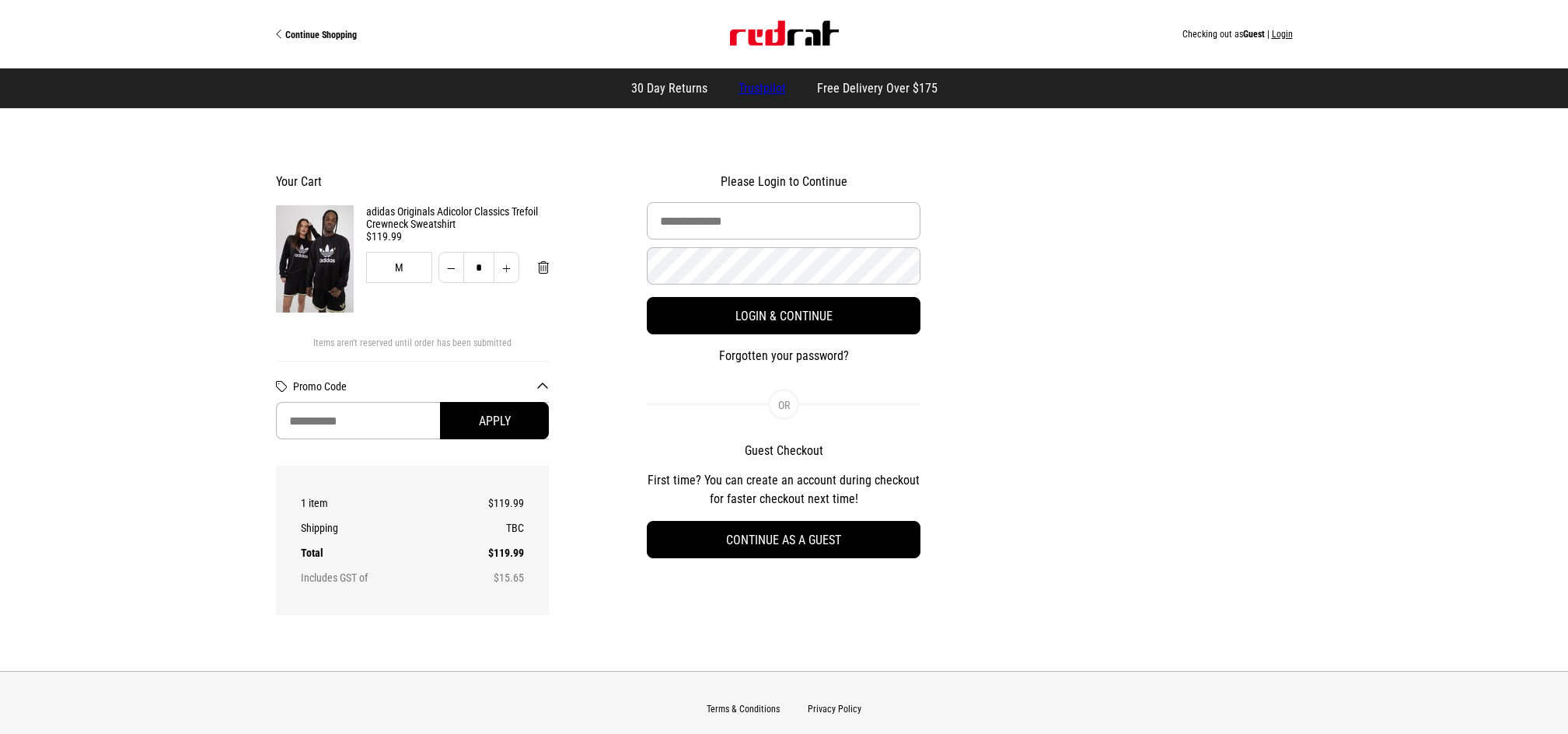 scroll, scrollTop: 0, scrollLeft: 0, axis: both 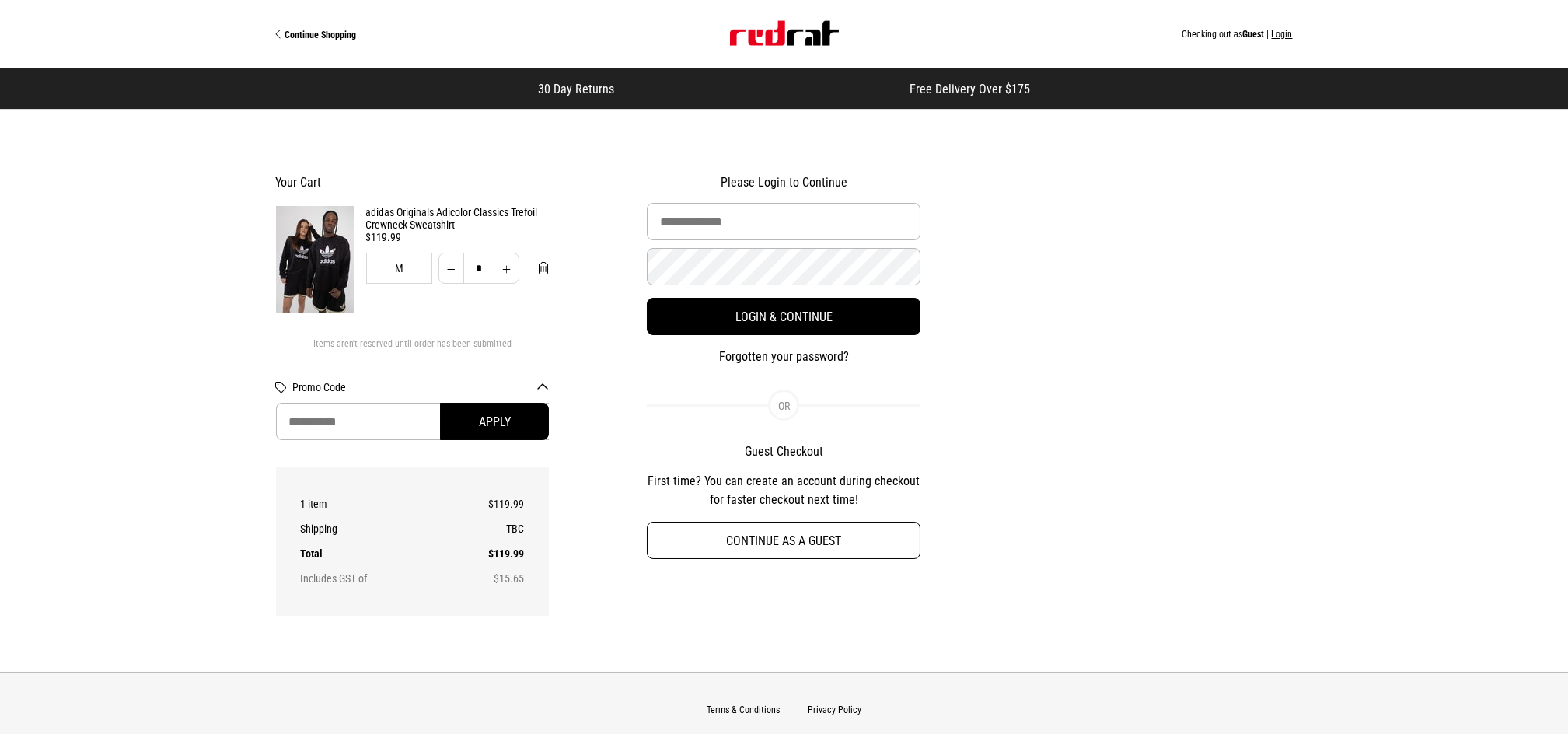 click on "Continue as a guest" at bounding box center [784, 540] 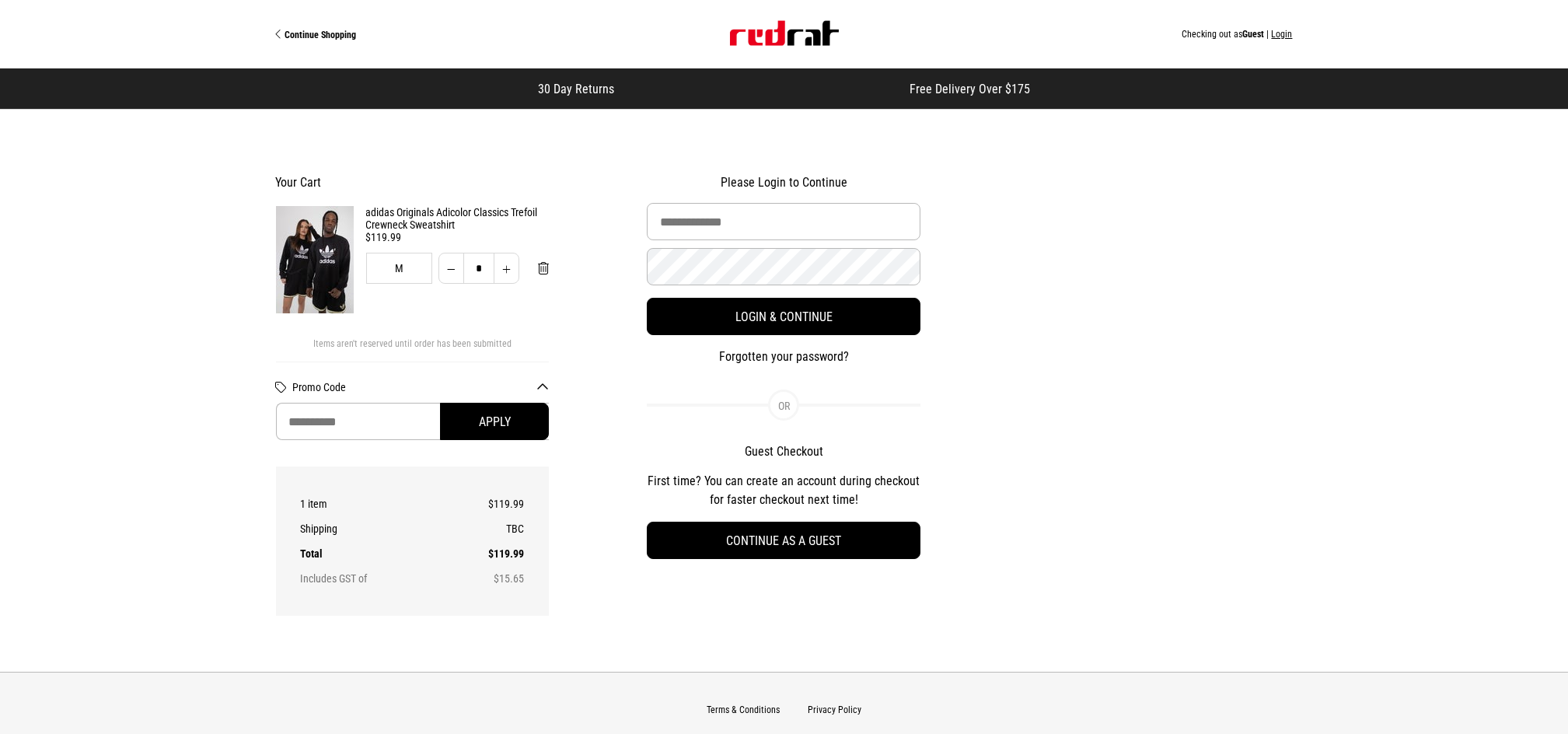 select on "**********" 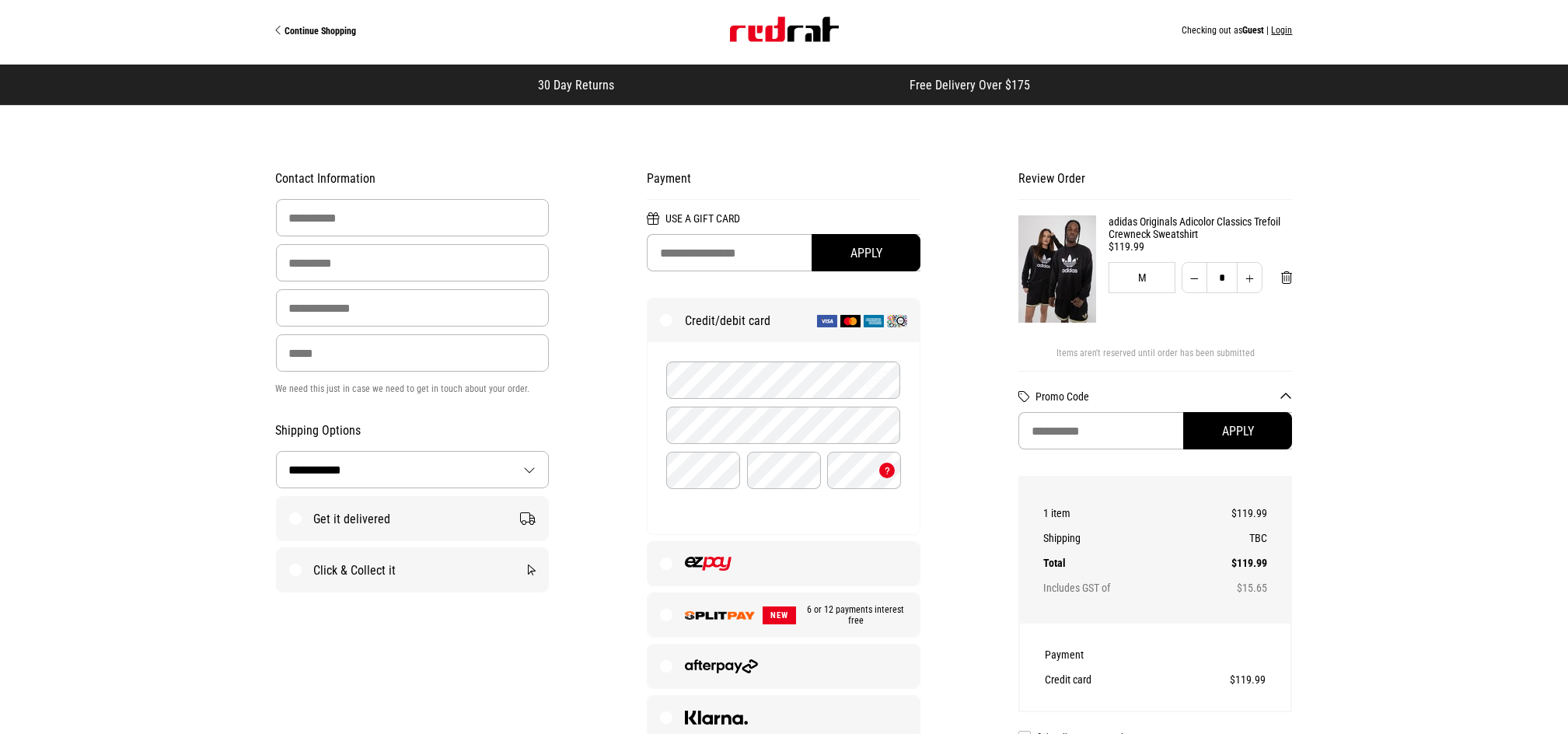 scroll, scrollTop: 242, scrollLeft: 0, axis: vertical 